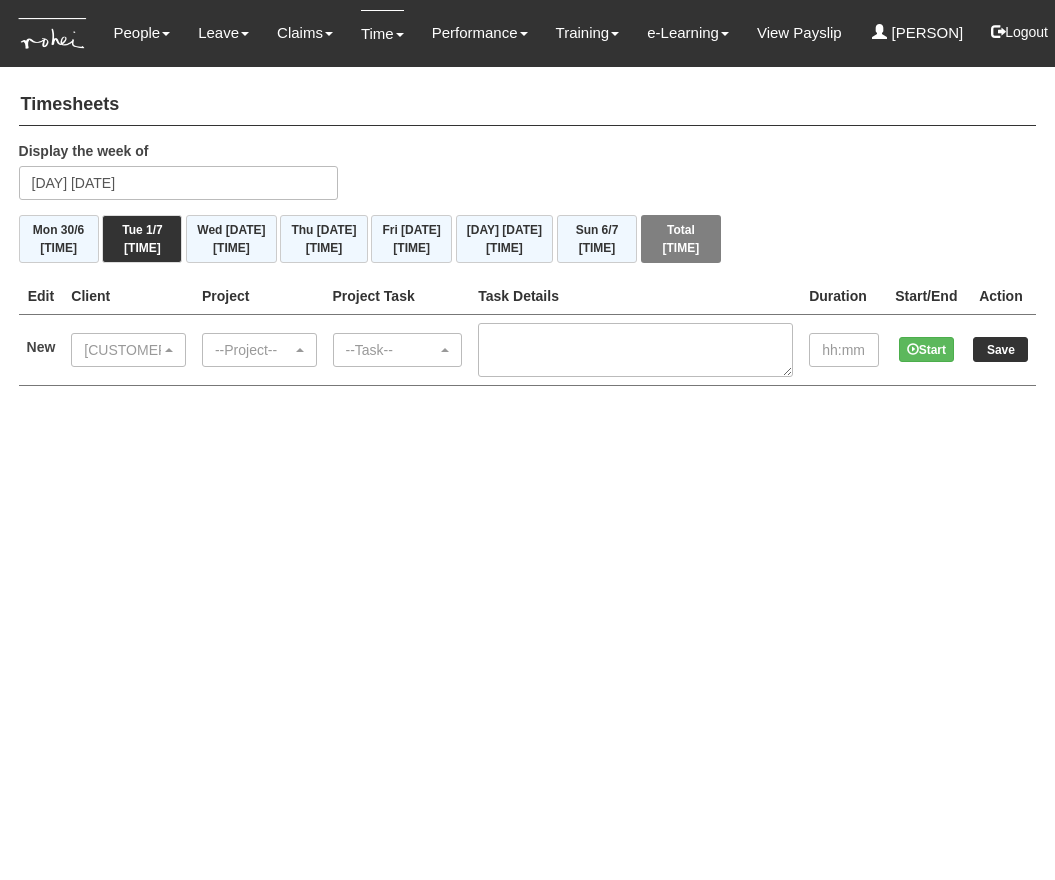 scroll, scrollTop: 0, scrollLeft: 0, axis: both 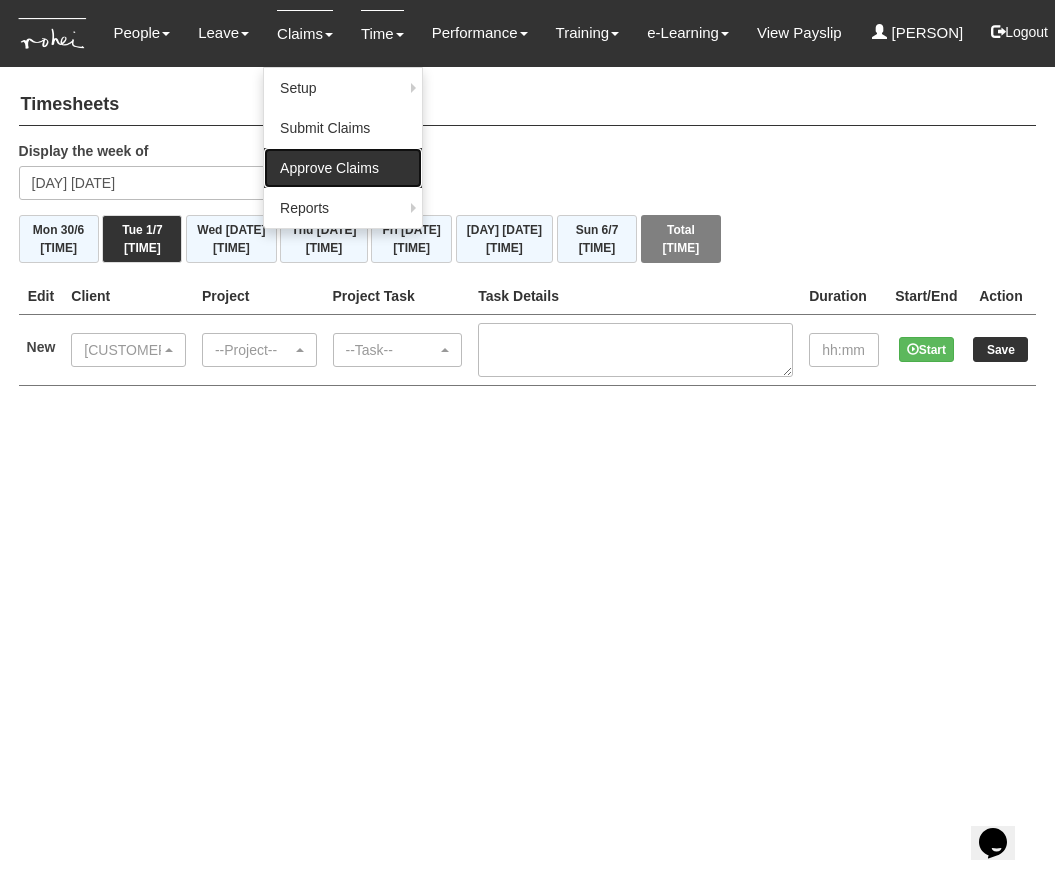 click on "Approve Claims" at bounding box center (343, 168) 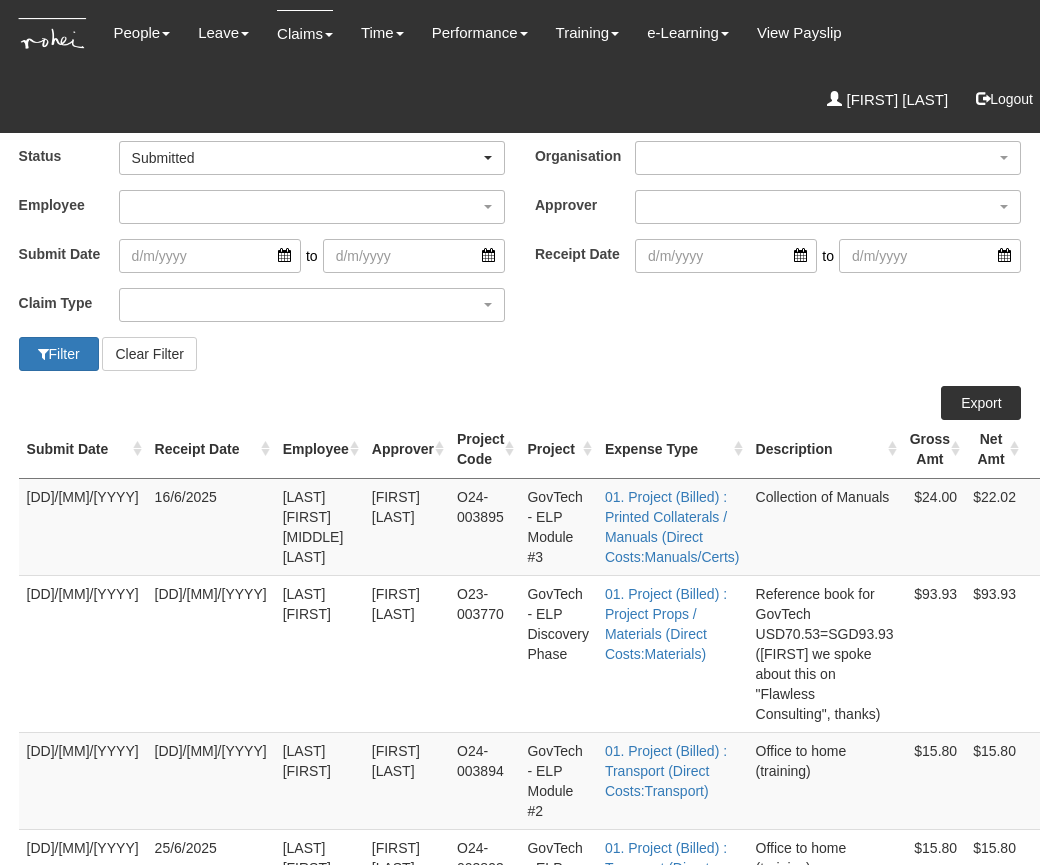 scroll, scrollTop: 0, scrollLeft: 0, axis: both 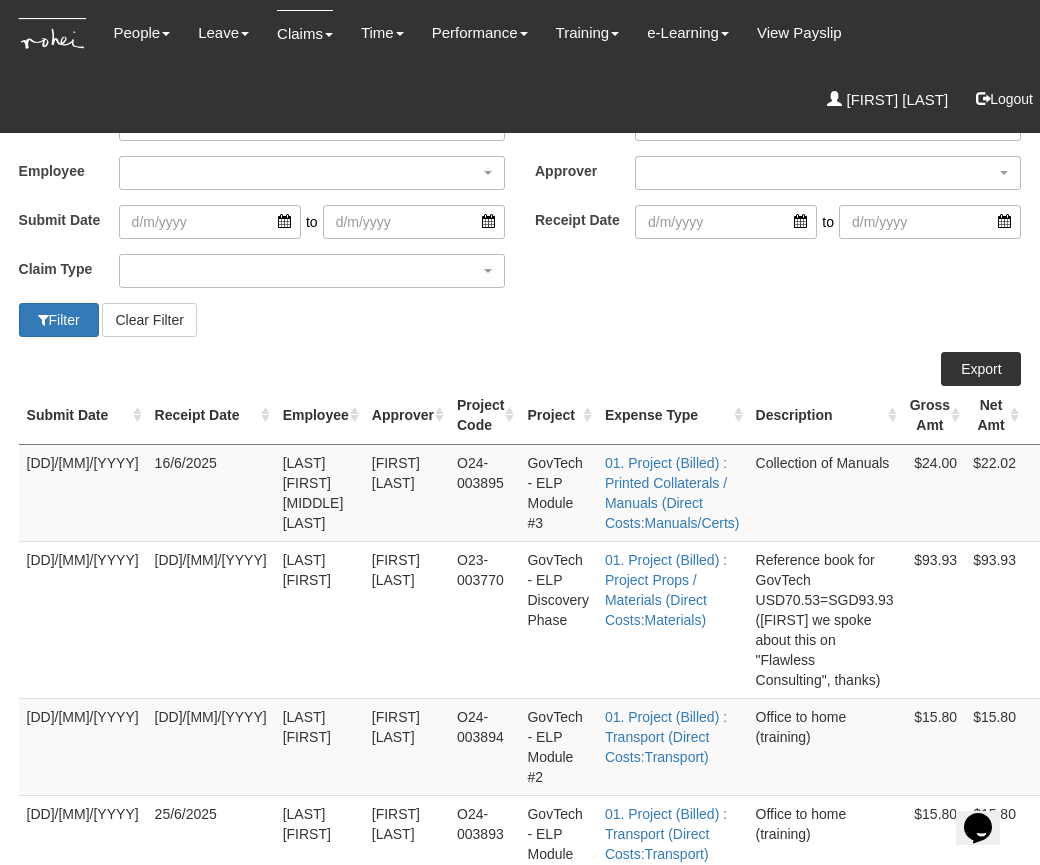 click at bounding box center (1124, 463) 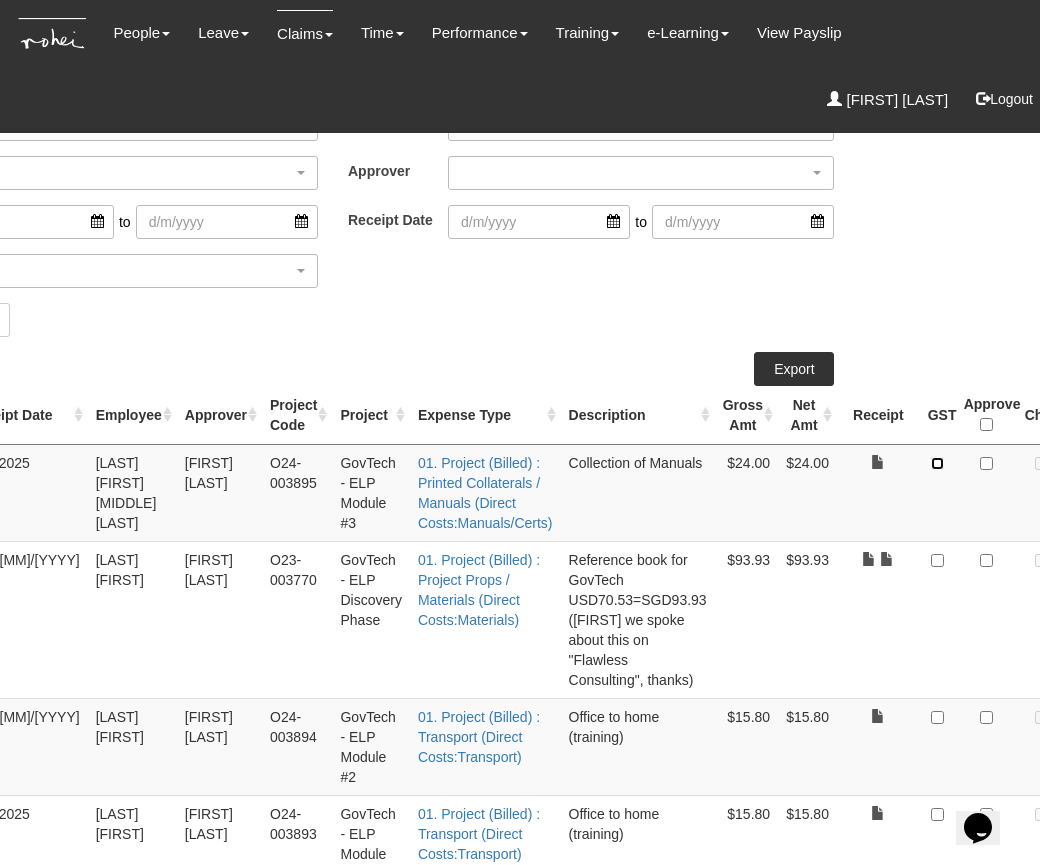 scroll, scrollTop: 34, scrollLeft: 196, axis: both 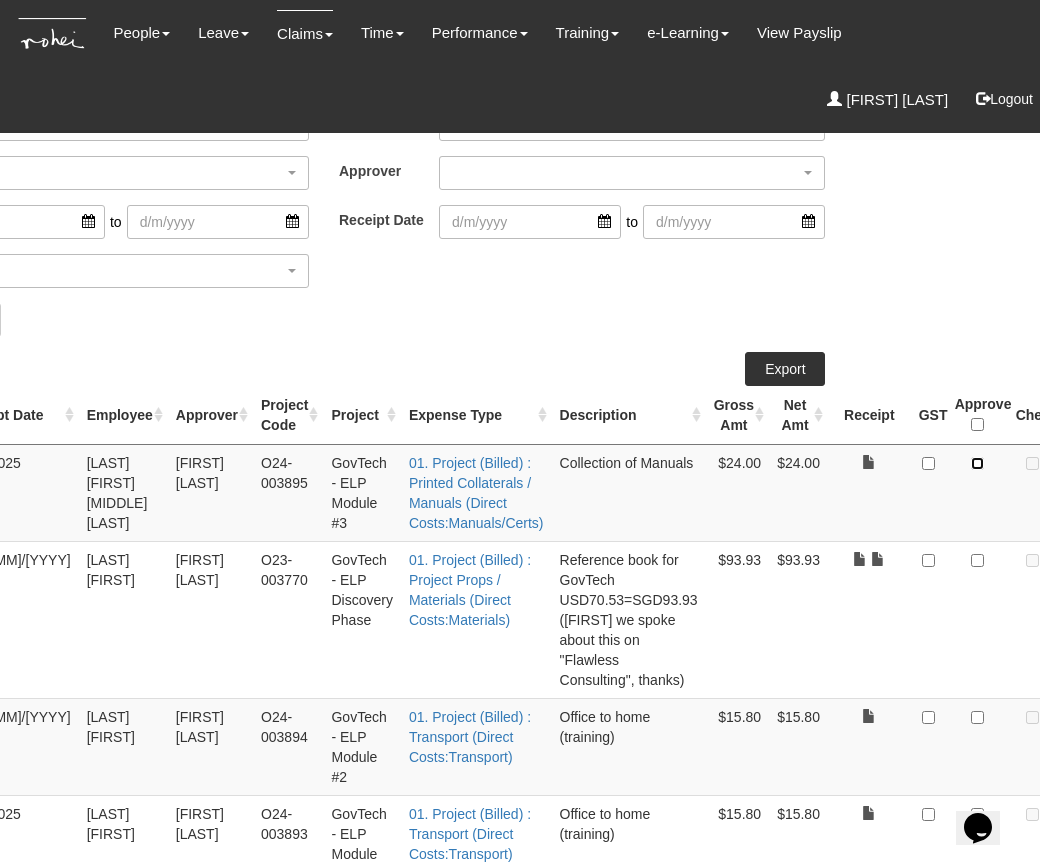 click at bounding box center (977, 463) 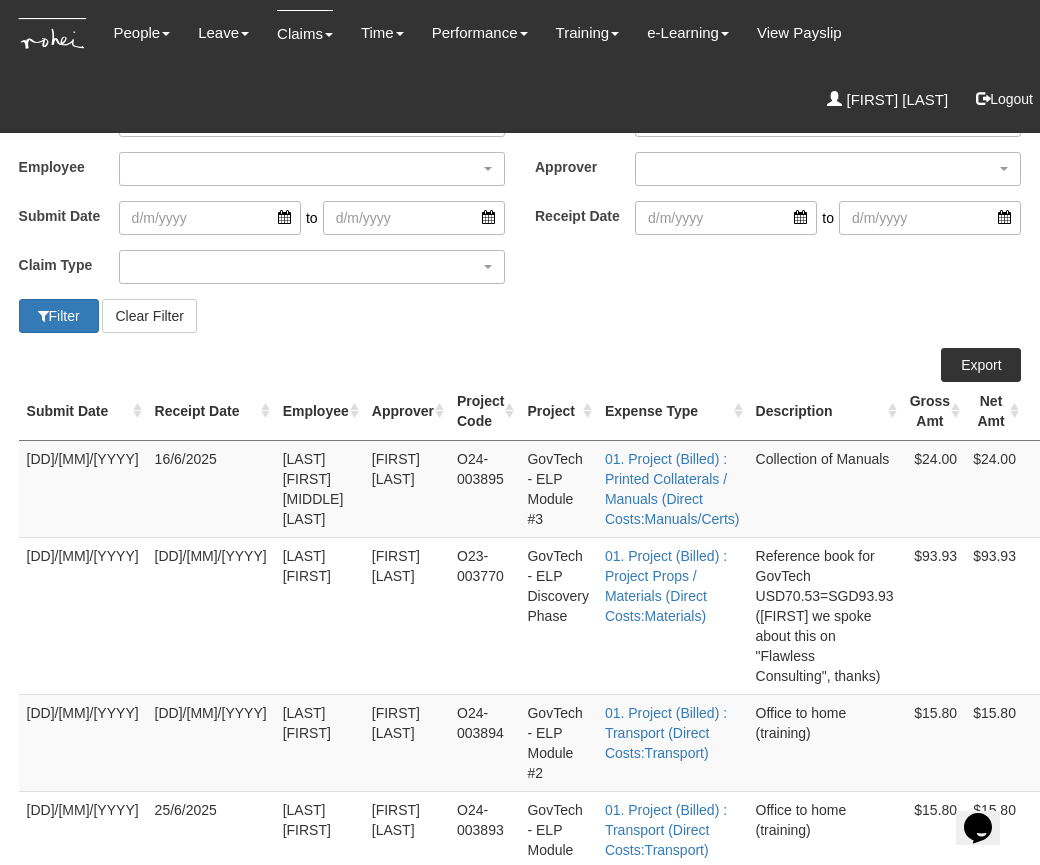 scroll, scrollTop: 42, scrollLeft: 0, axis: vertical 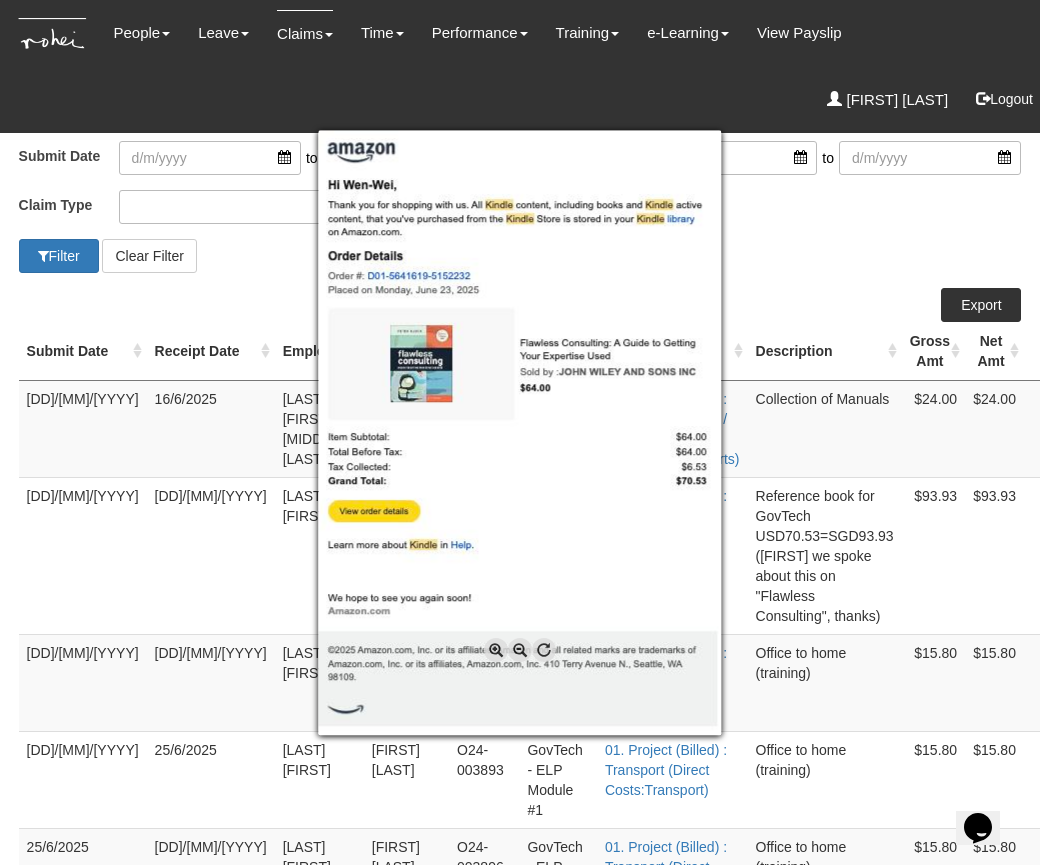 click at bounding box center (520, 432) 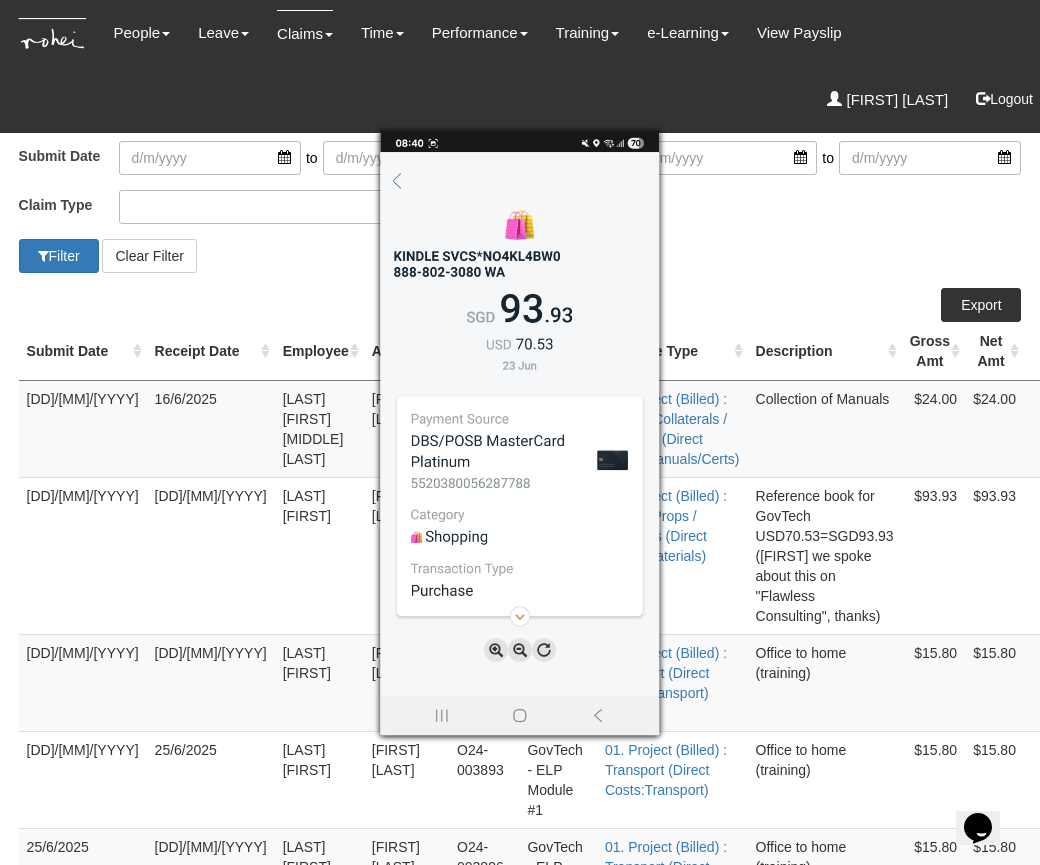 click at bounding box center [520, 432] 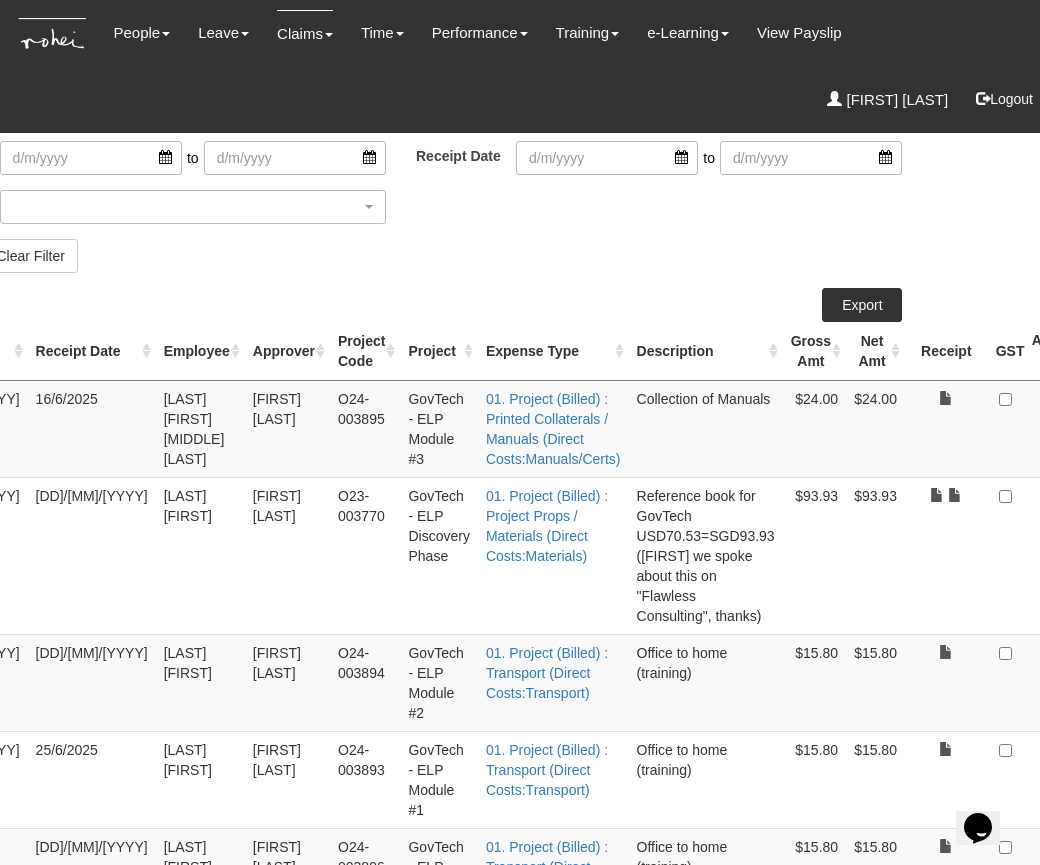 scroll, scrollTop: 98, scrollLeft: 154, axis: both 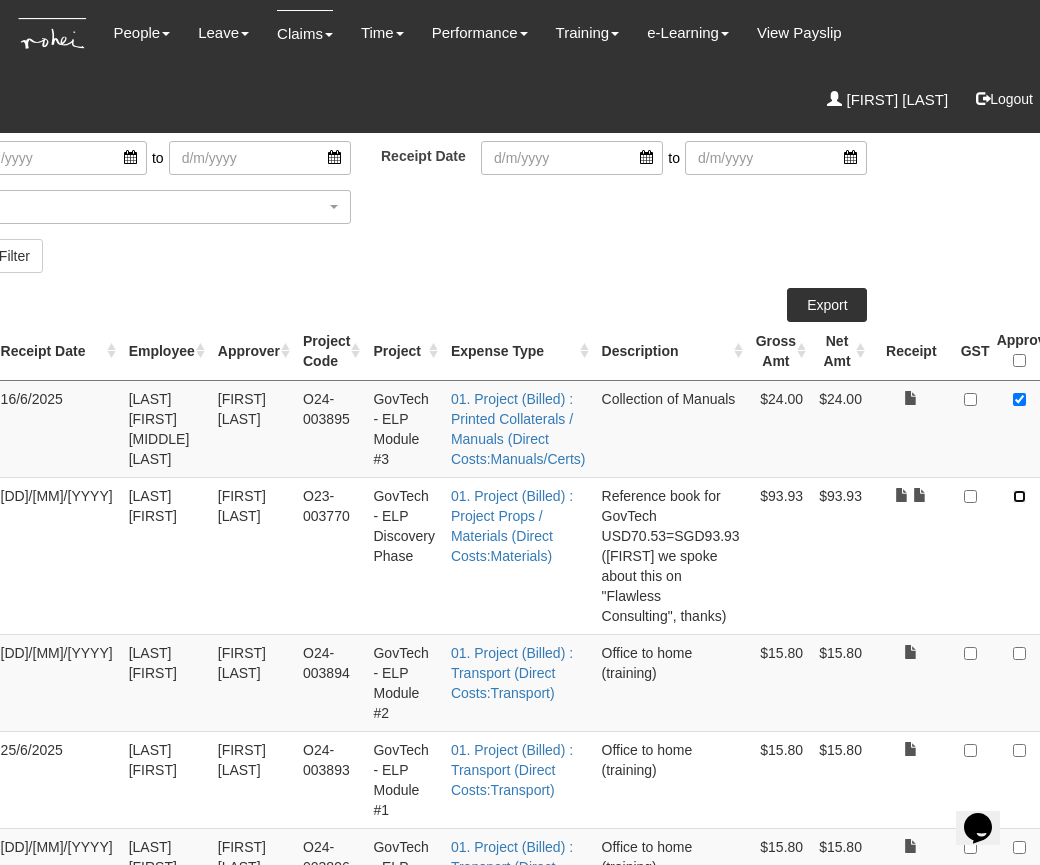 click at bounding box center (1019, 496) 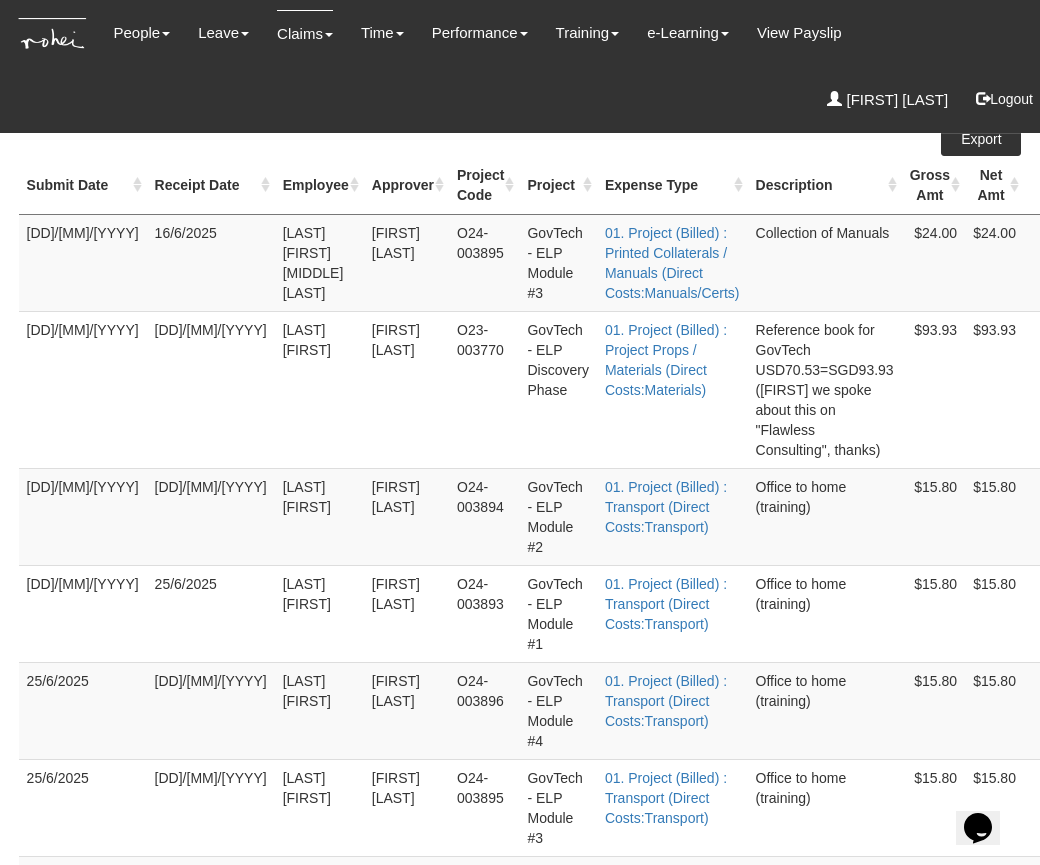 scroll, scrollTop: 266, scrollLeft: 0, axis: vertical 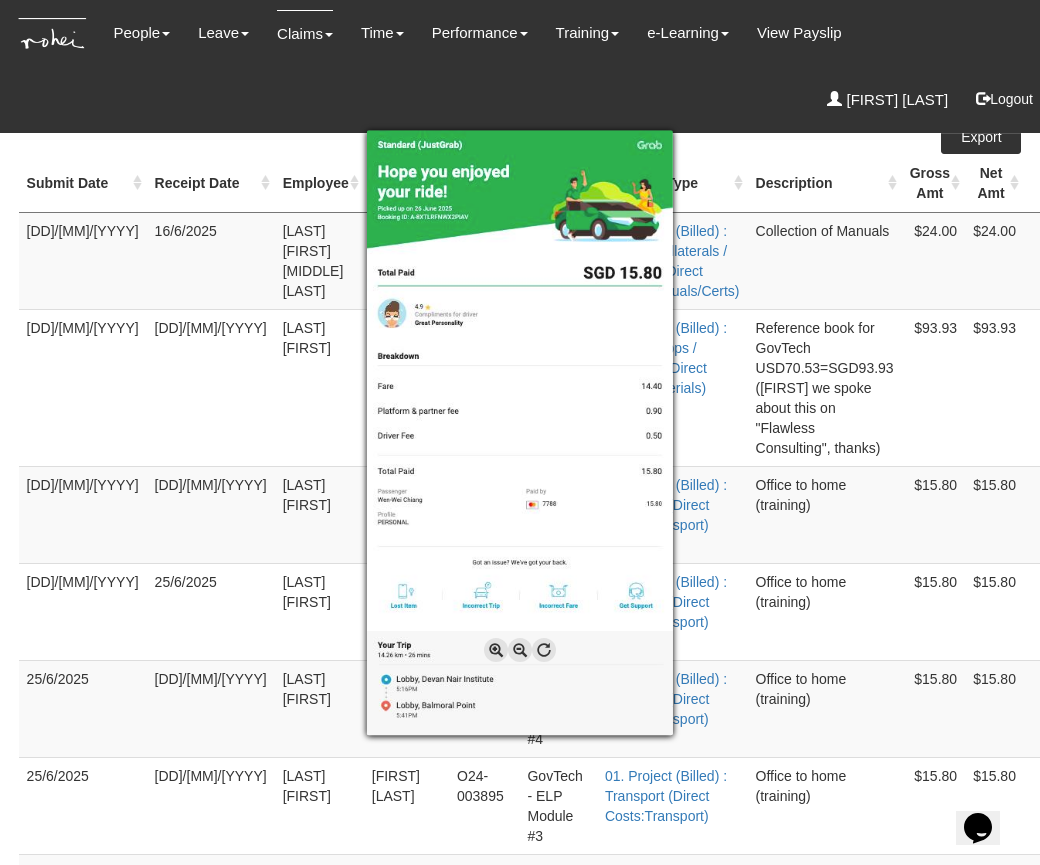 click at bounding box center (520, 432) 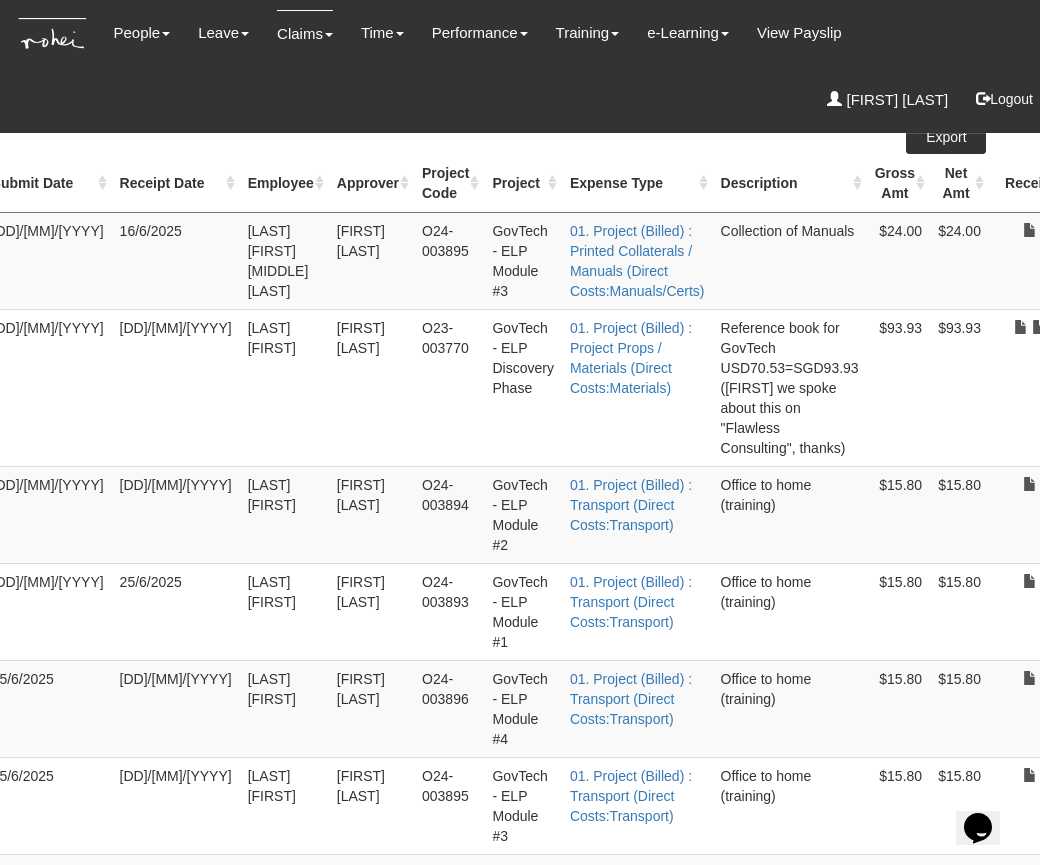 scroll, scrollTop: 266, scrollLeft: 42, axis: both 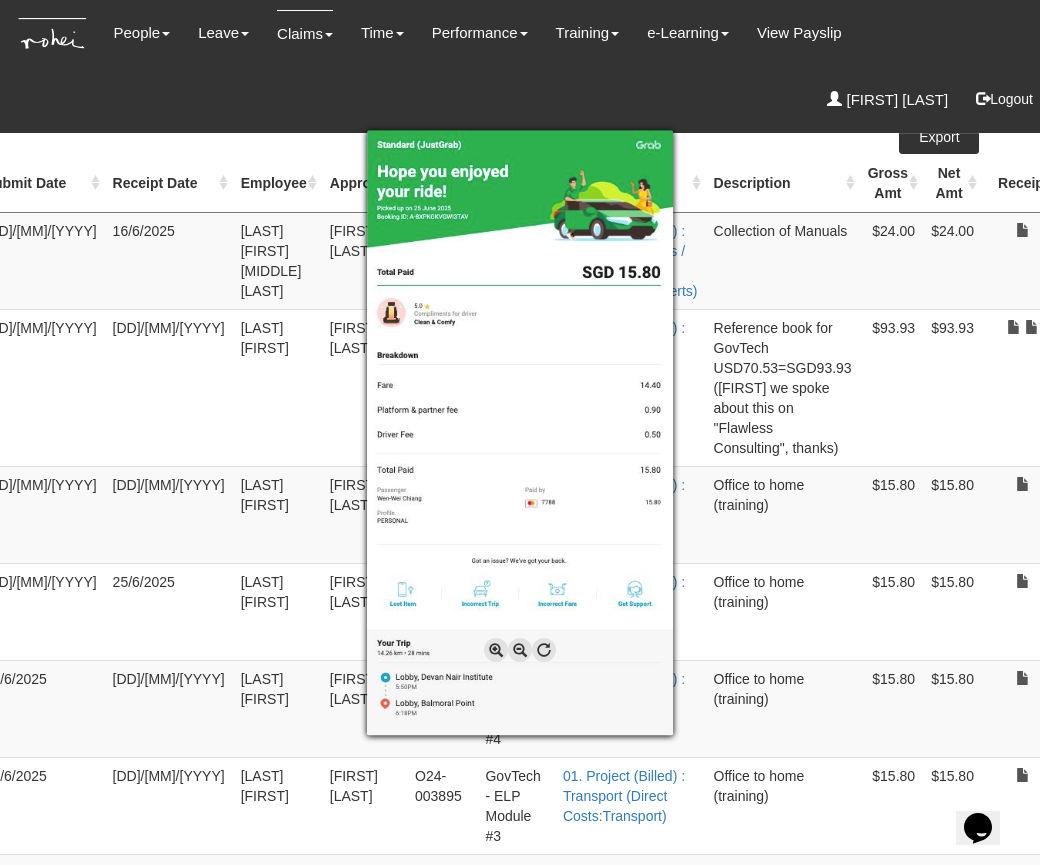 click at bounding box center [520, 432] 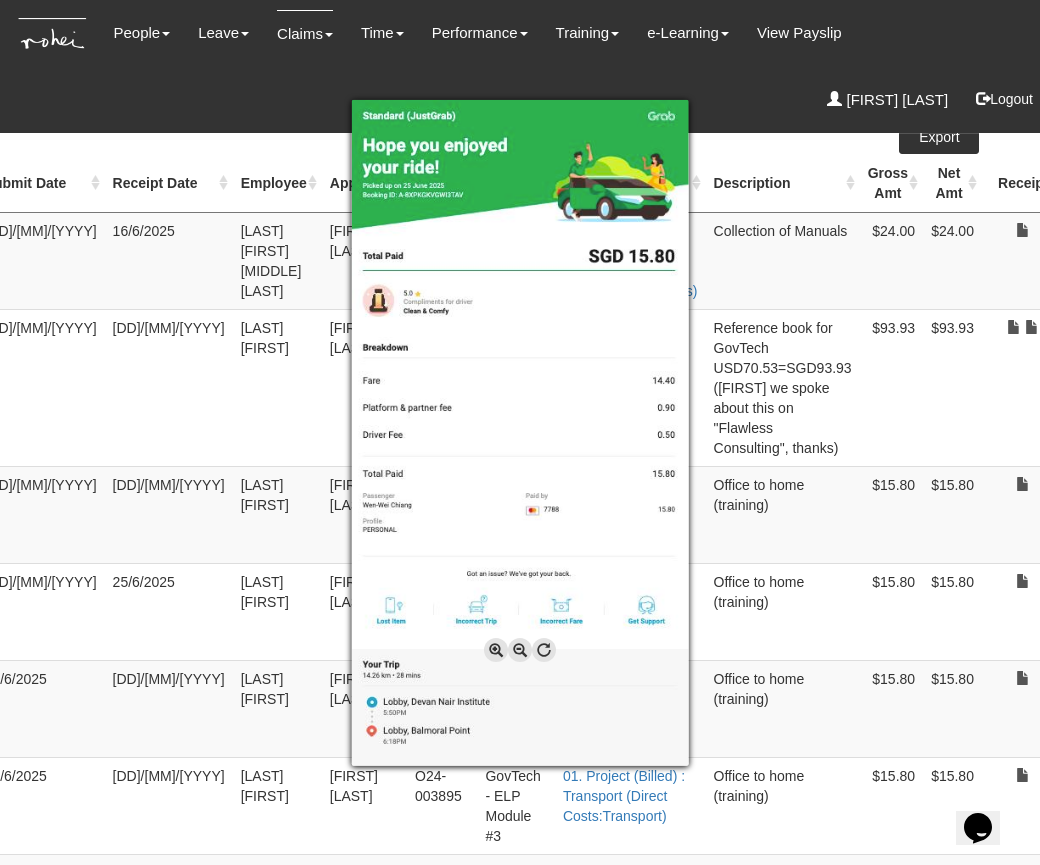 click at bounding box center (496, 650) 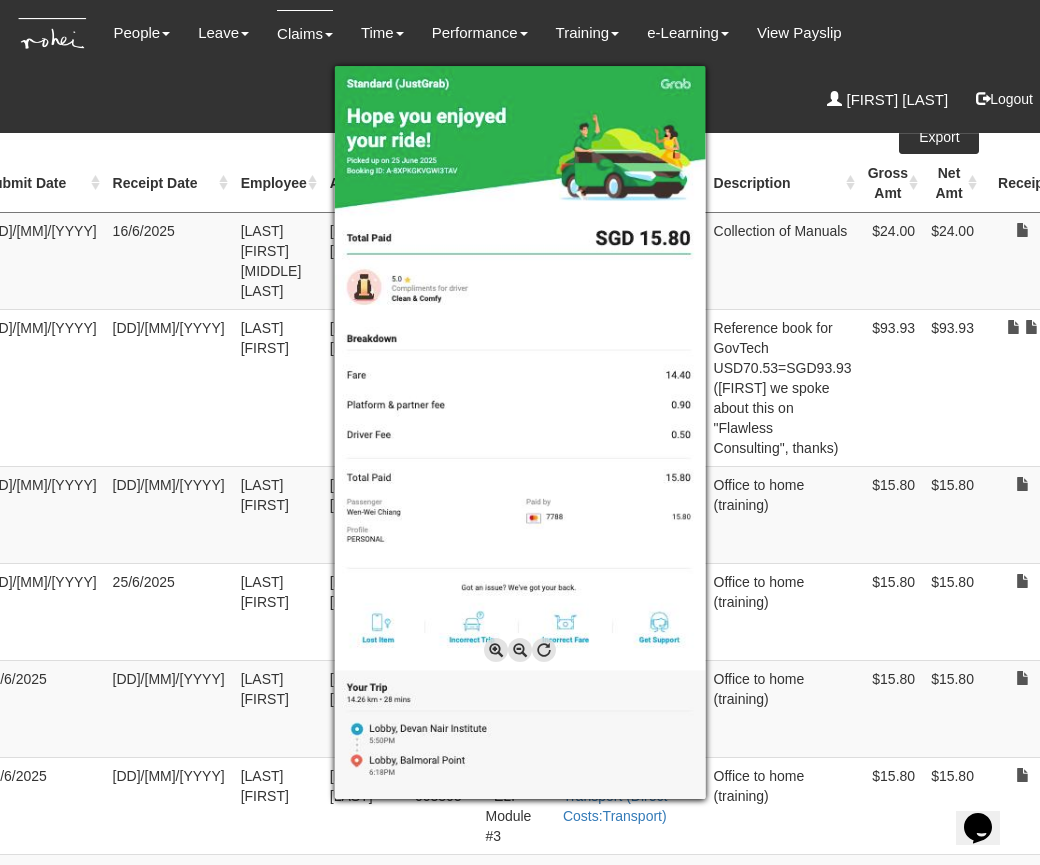 click at bounding box center (496, 650) 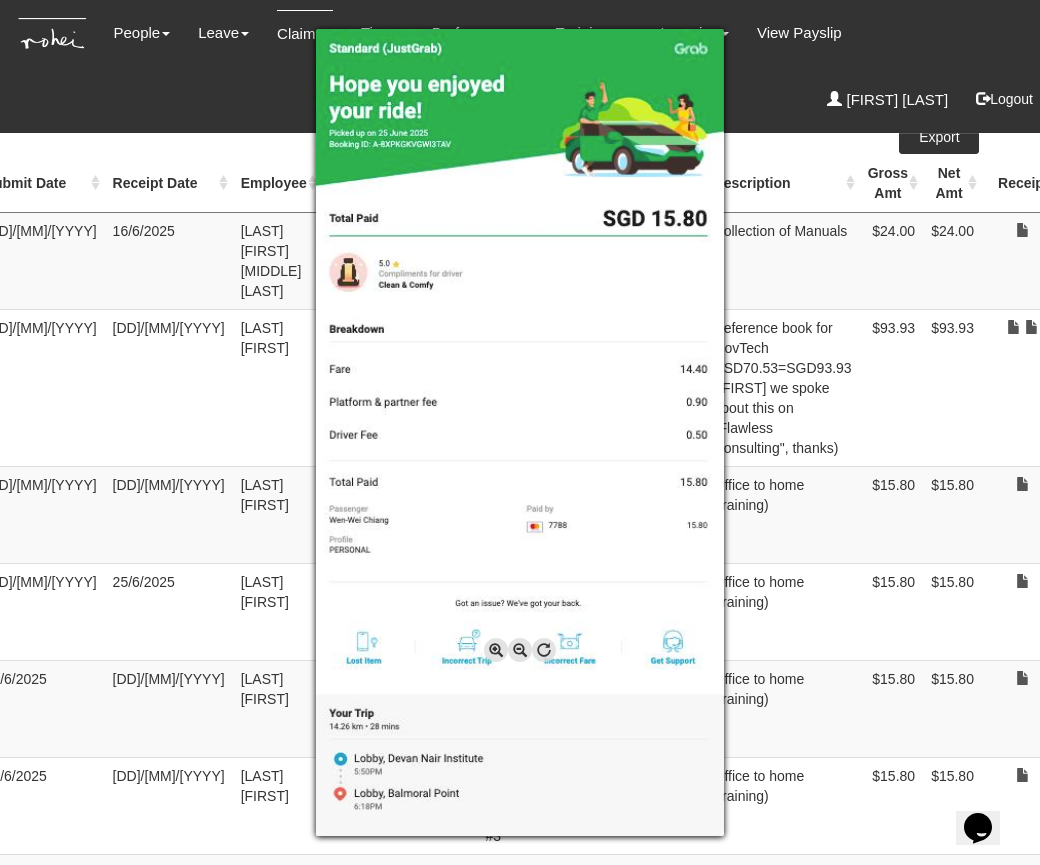 click at bounding box center (496, 650) 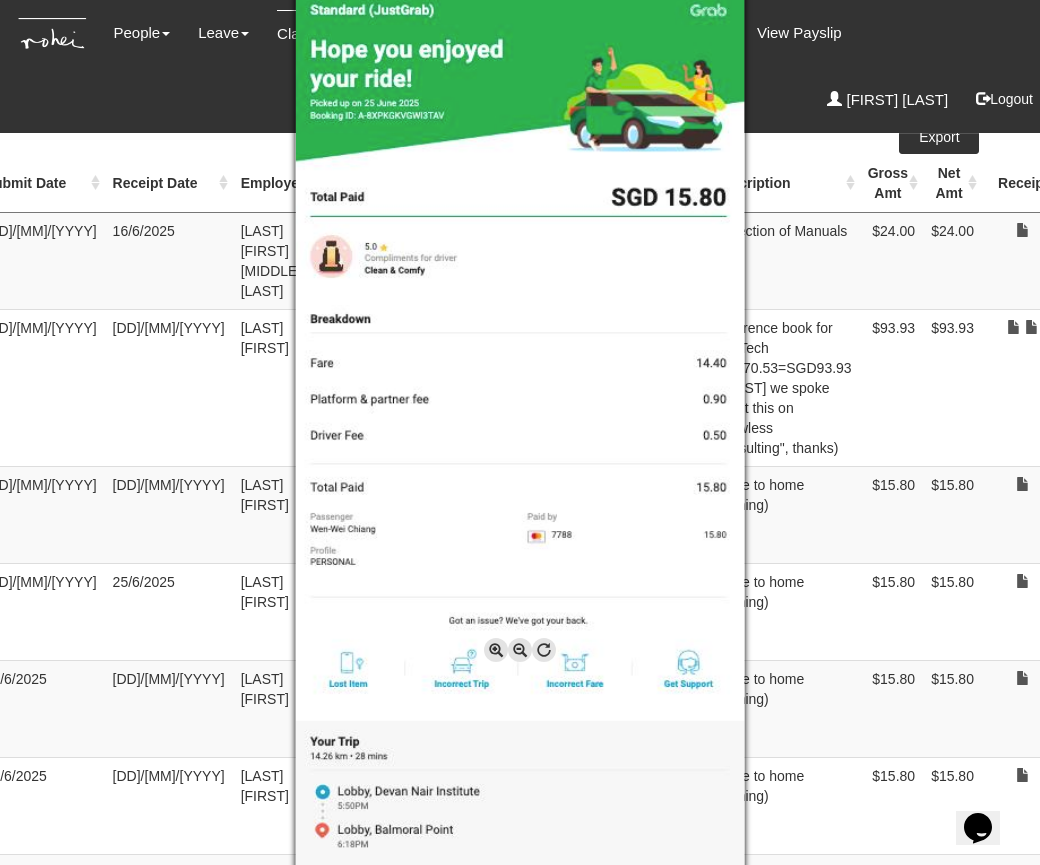 click at bounding box center (496, 650) 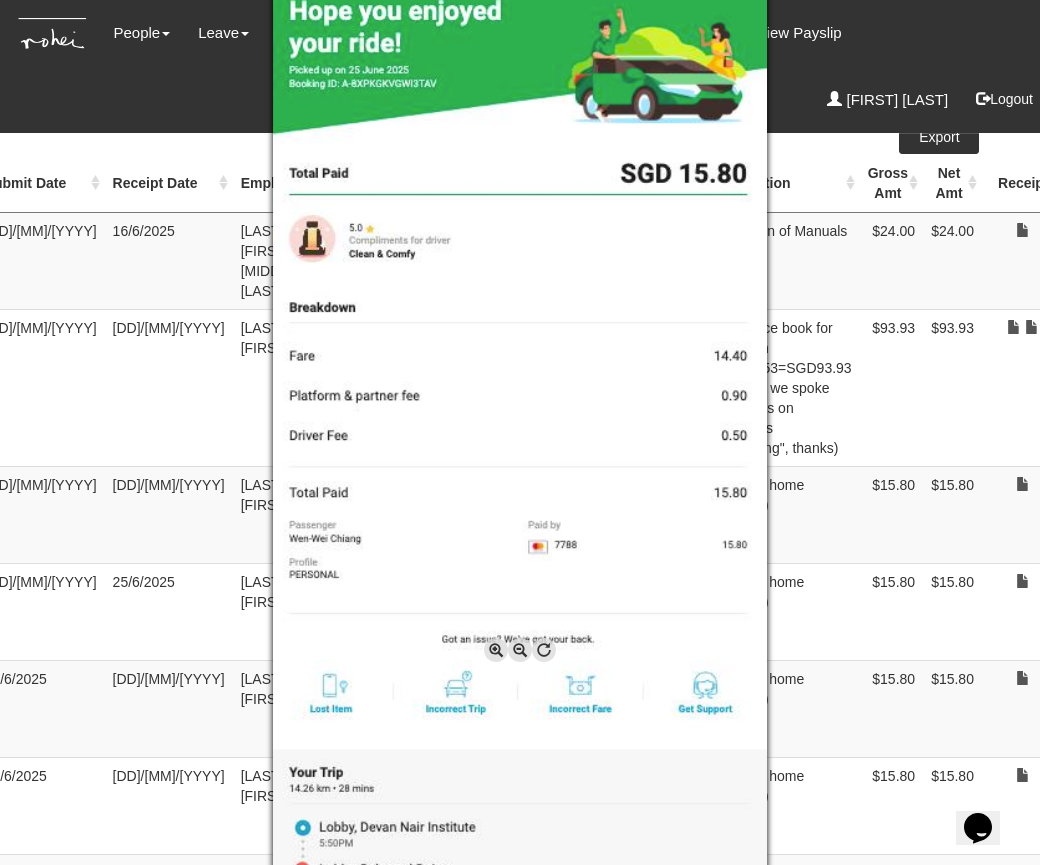 click at bounding box center [520, 432] 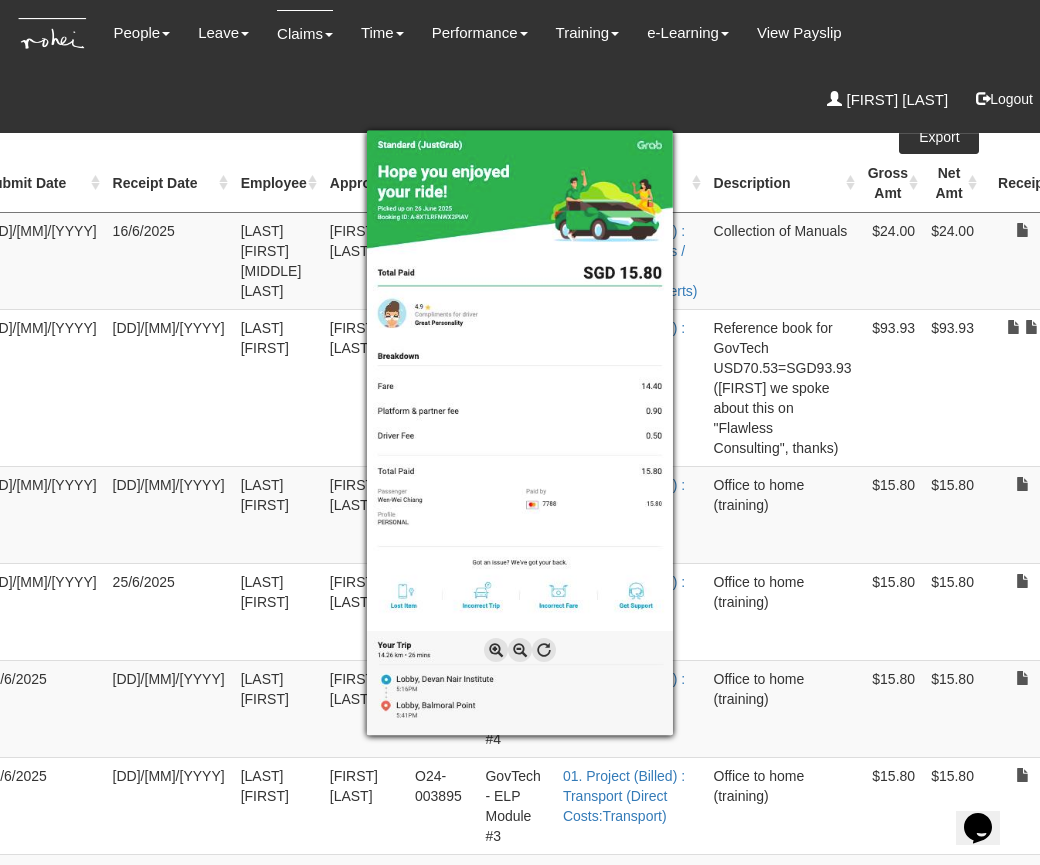 click at bounding box center (496, 650) 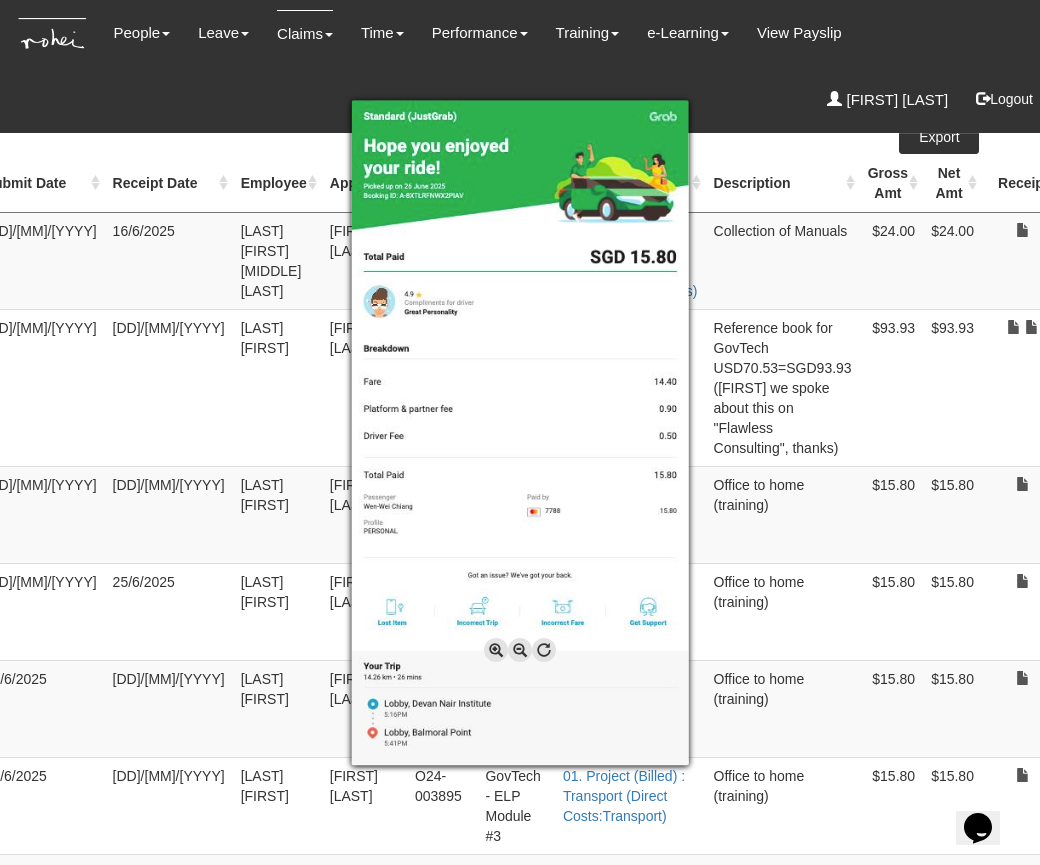 click at bounding box center [496, 650] 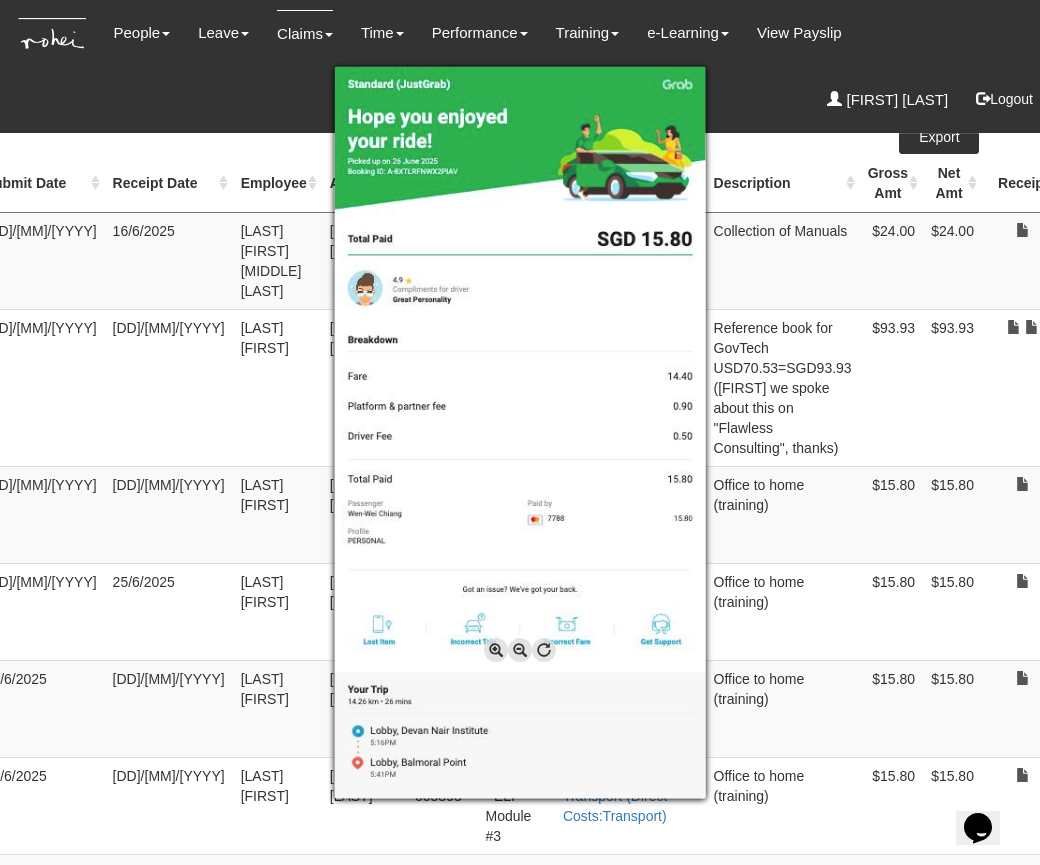 click at bounding box center [496, 650] 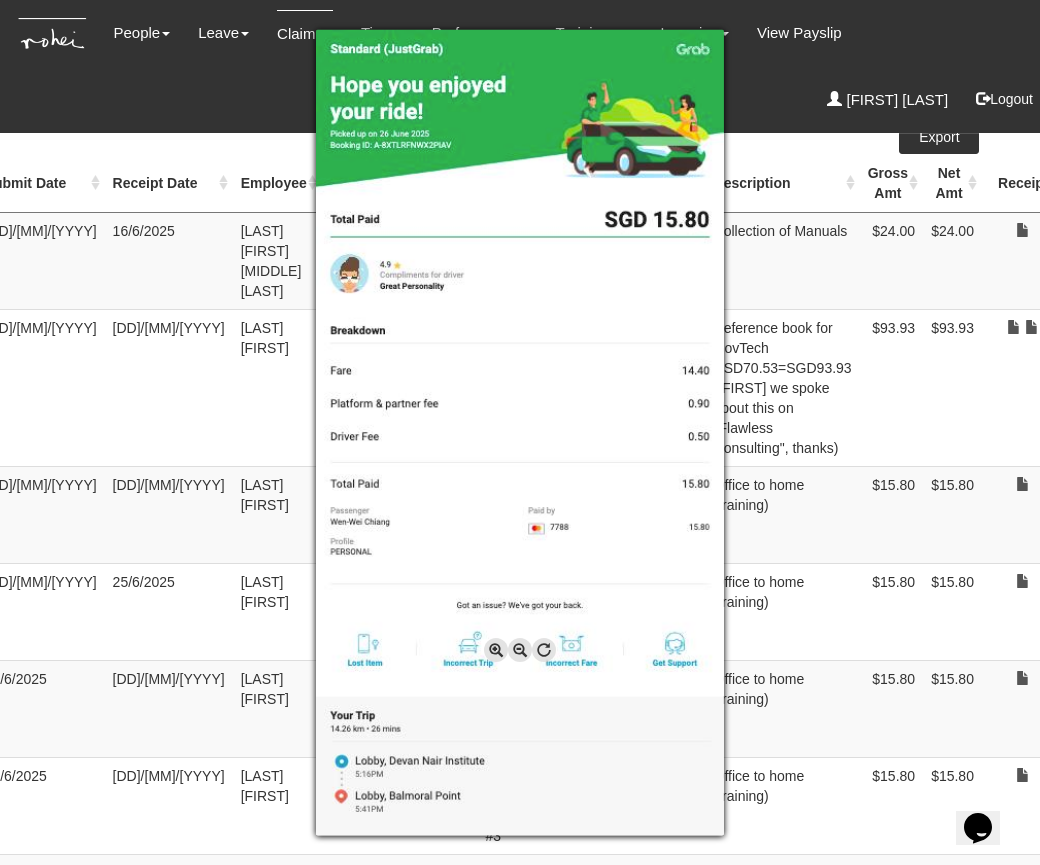 click at bounding box center [496, 650] 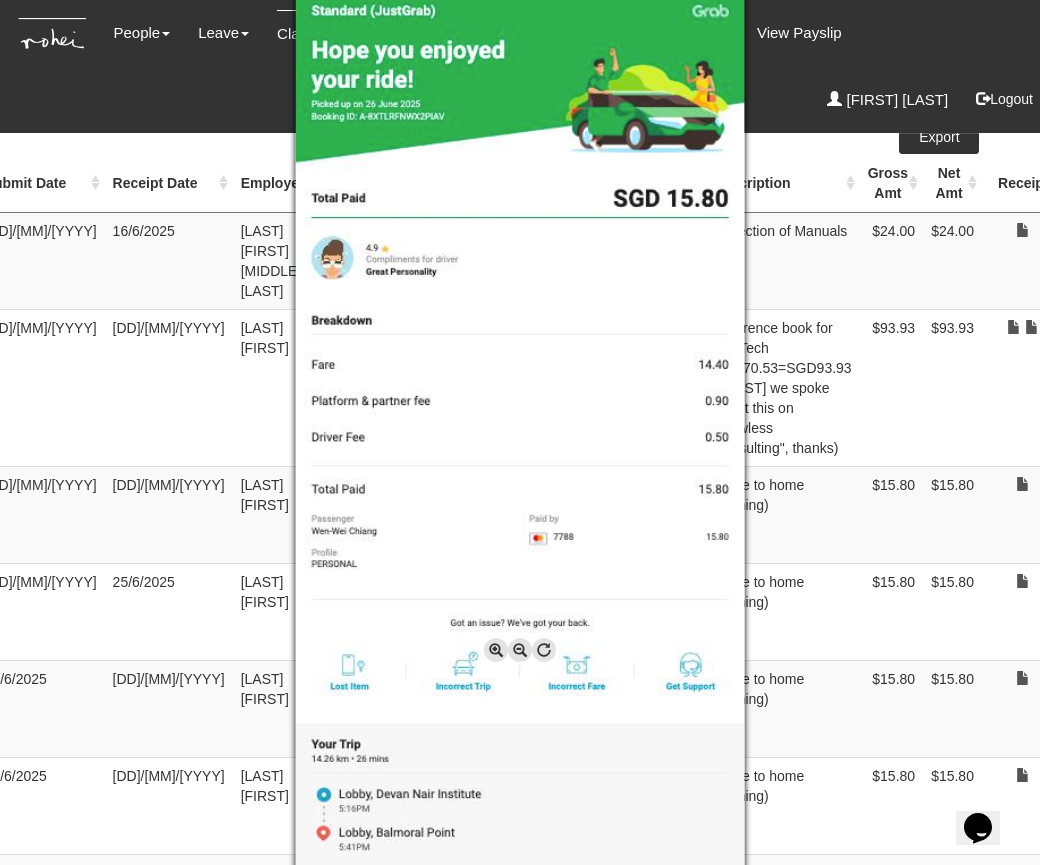 click at bounding box center (496, 650) 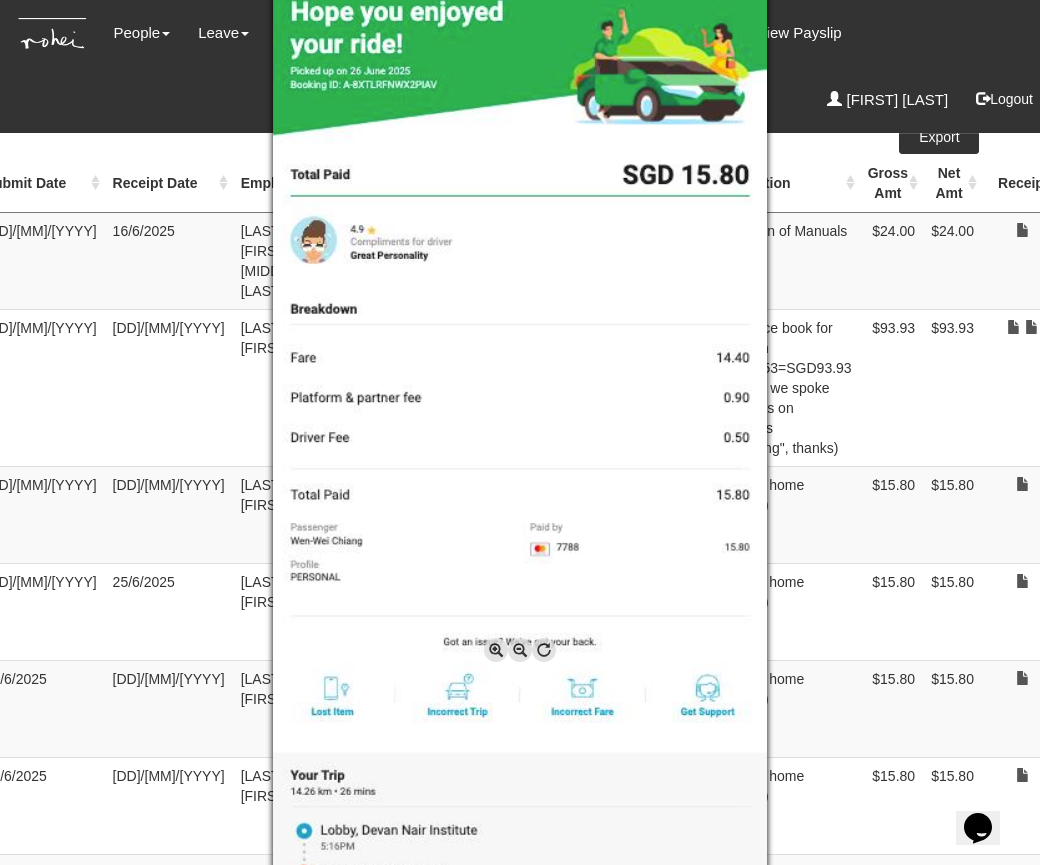 click at bounding box center [496, 650] 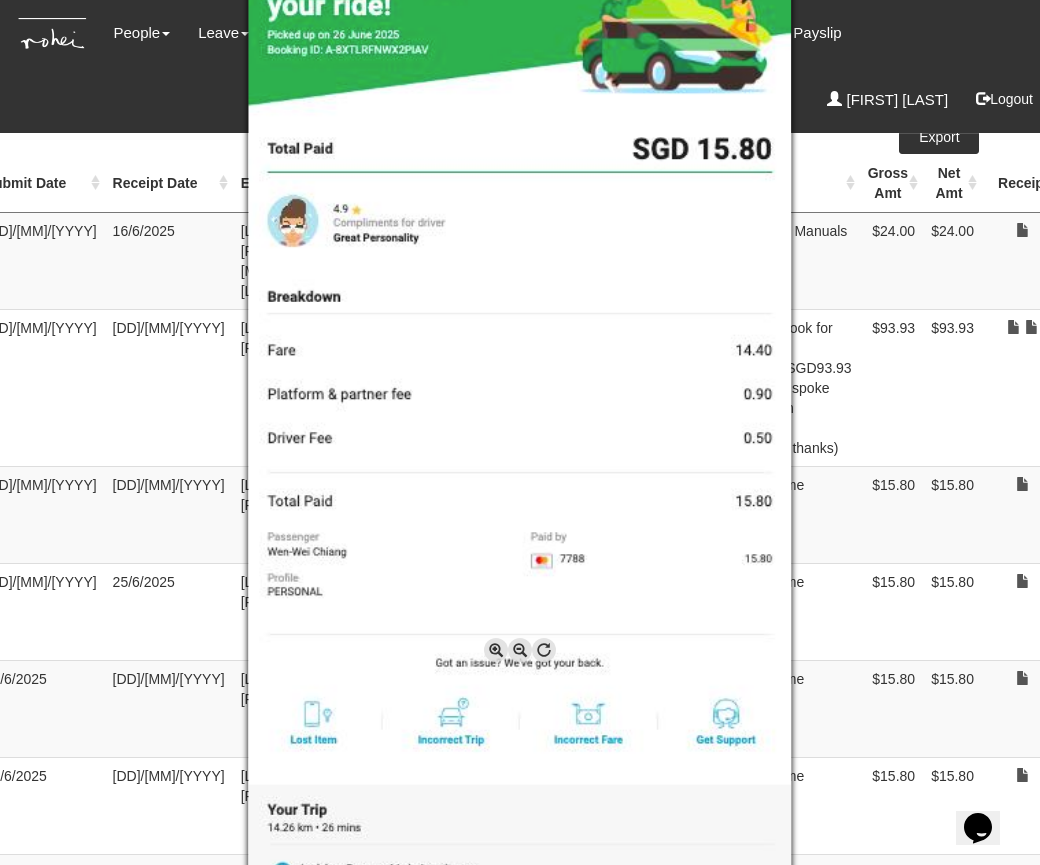 click at bounding box center [520, 432] 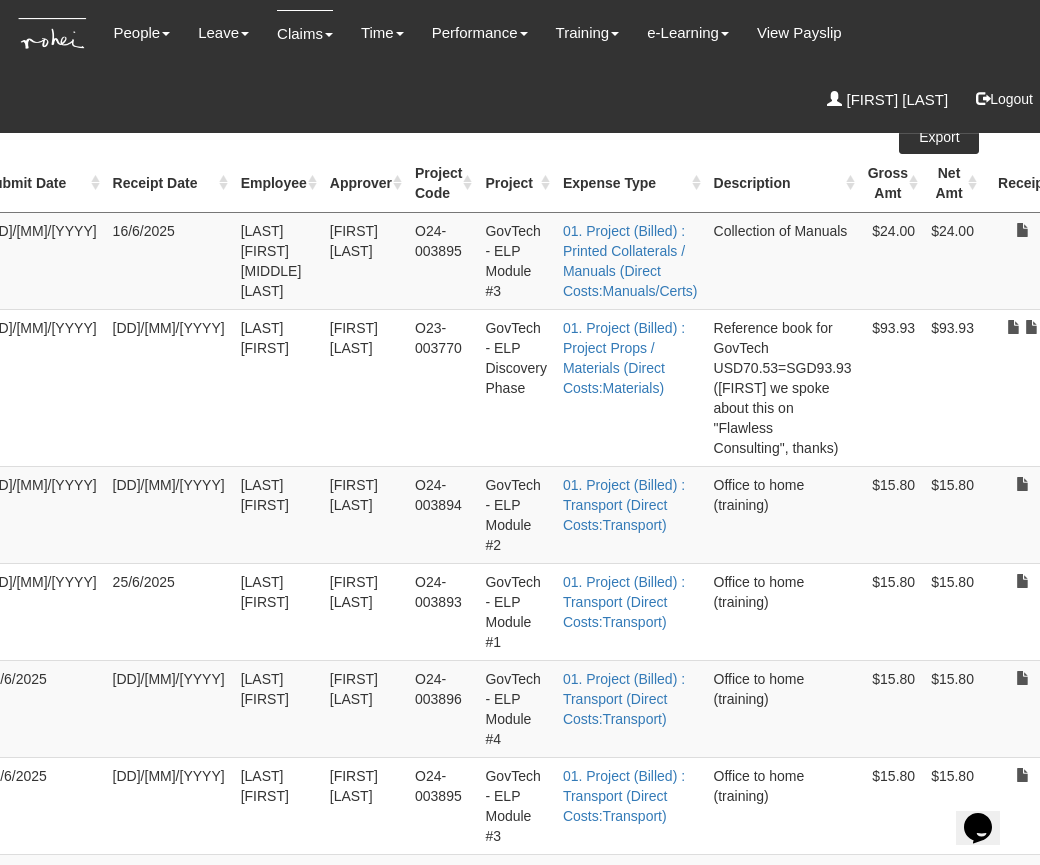 scroll, scrollTop: 266, scrollLeft: 253, axis: both 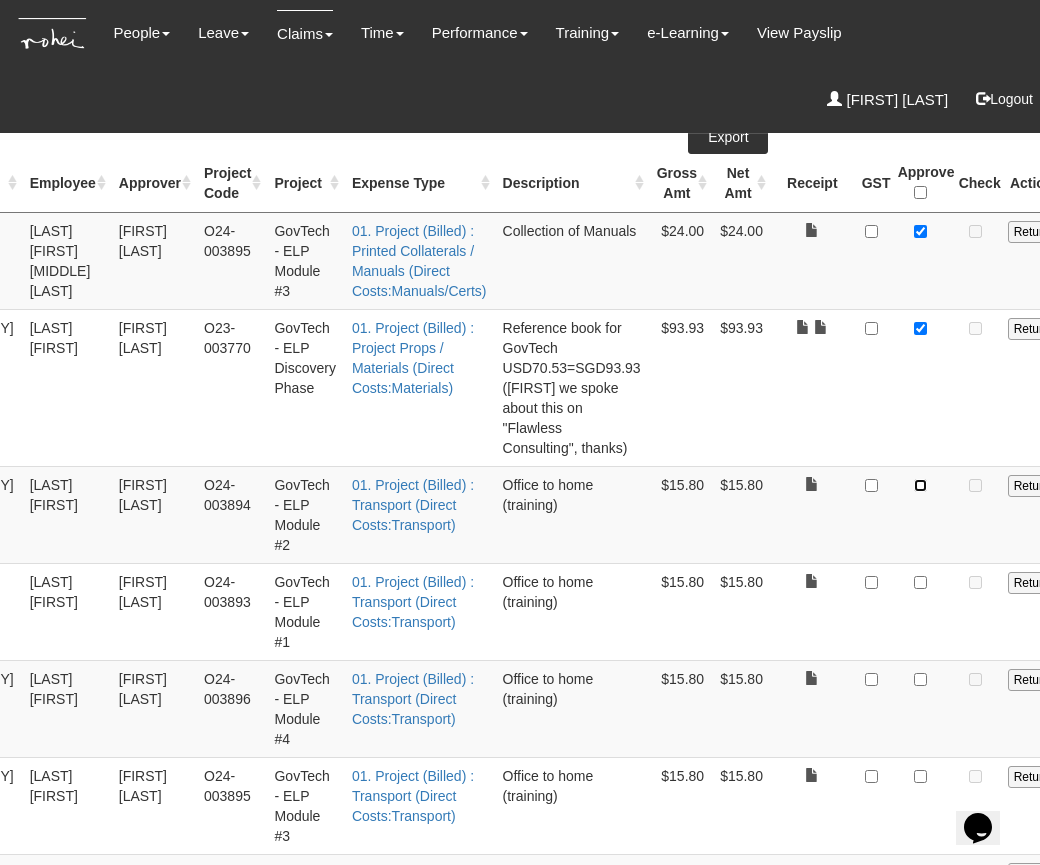 click at bounding box center (920, 485) 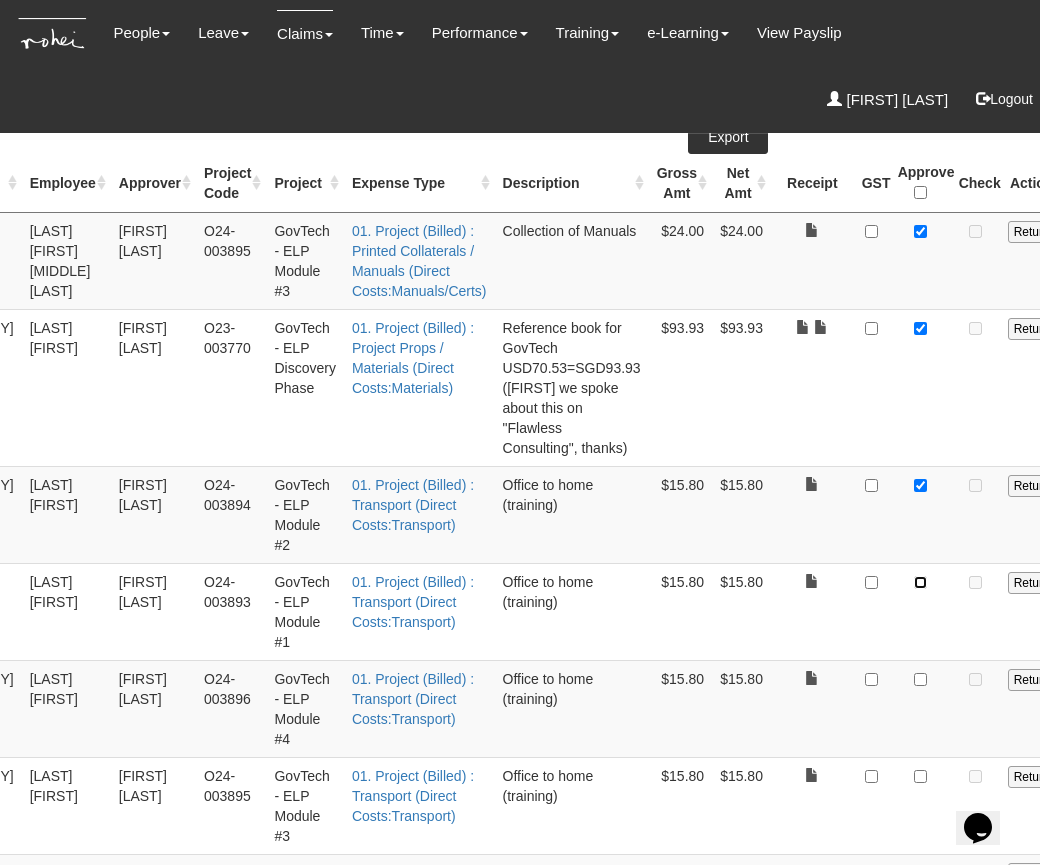 click at bounding box center [920, 582] 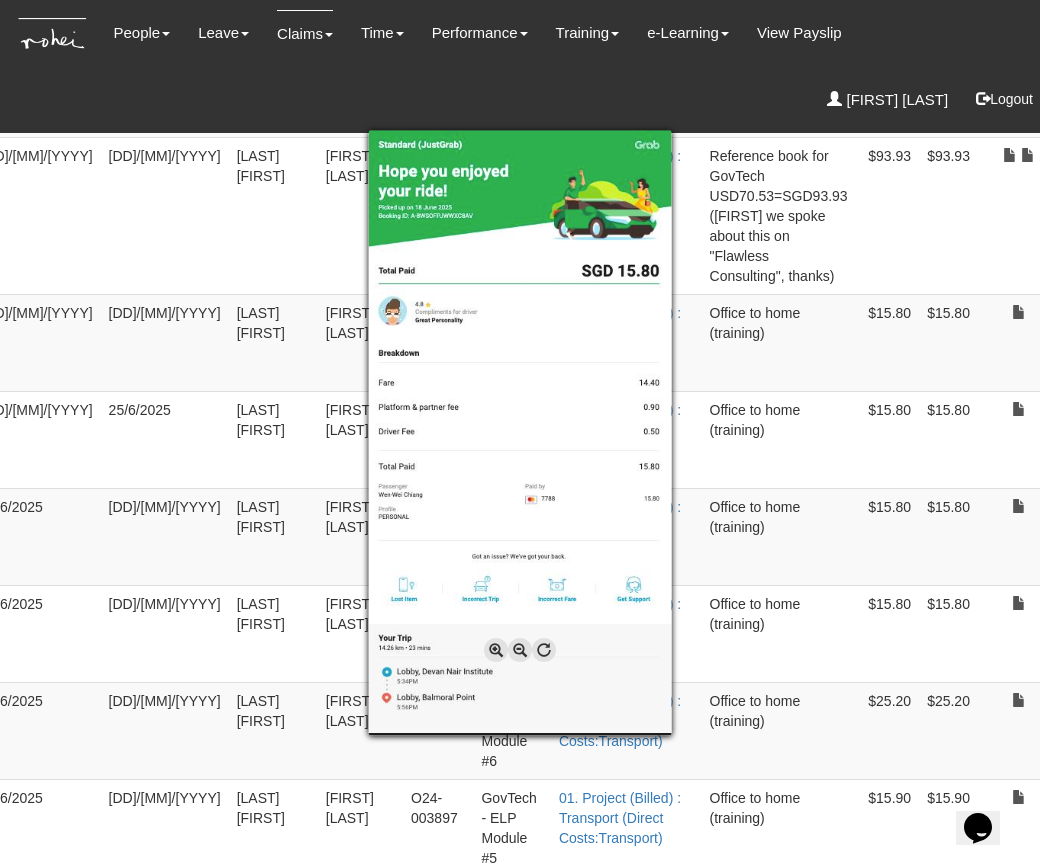 scroll, scrollTop: 438, scrollLeft: 87, axis: both 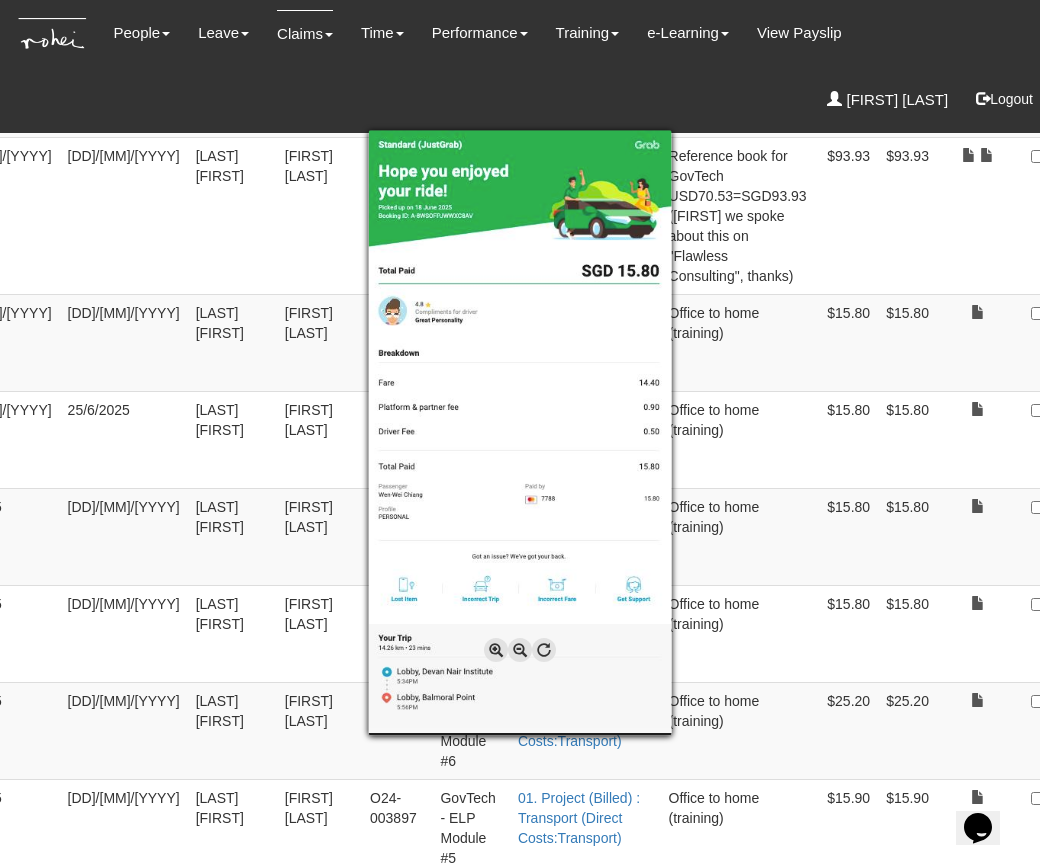 click at bounding box center [520, 432] 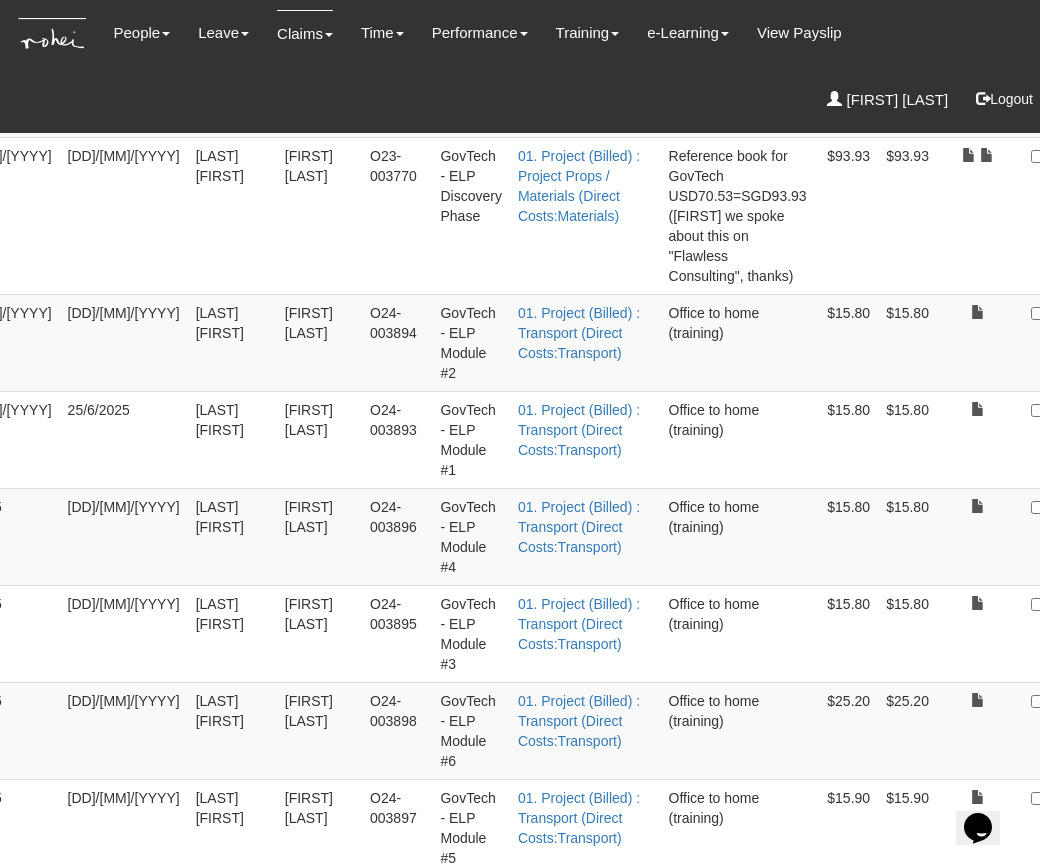 click at bounding box center (1086, 507) 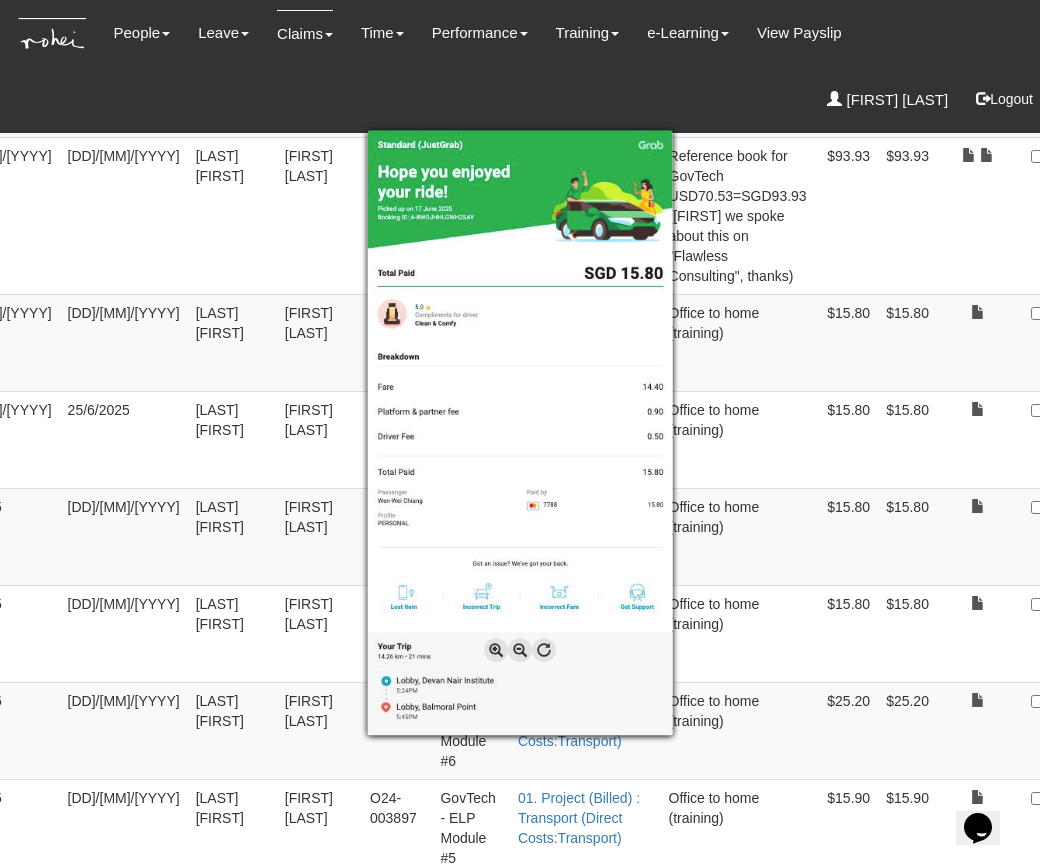 click at bounding box center (520, 432) 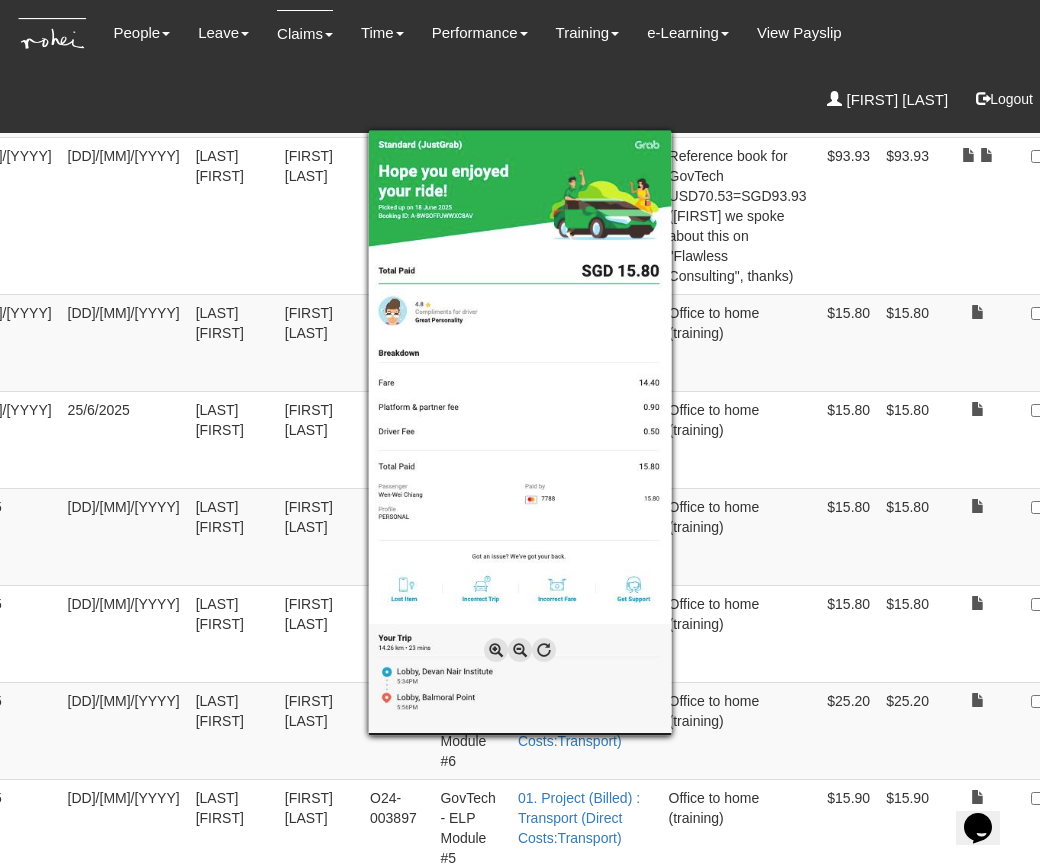 click at bounding box center (496, 650) 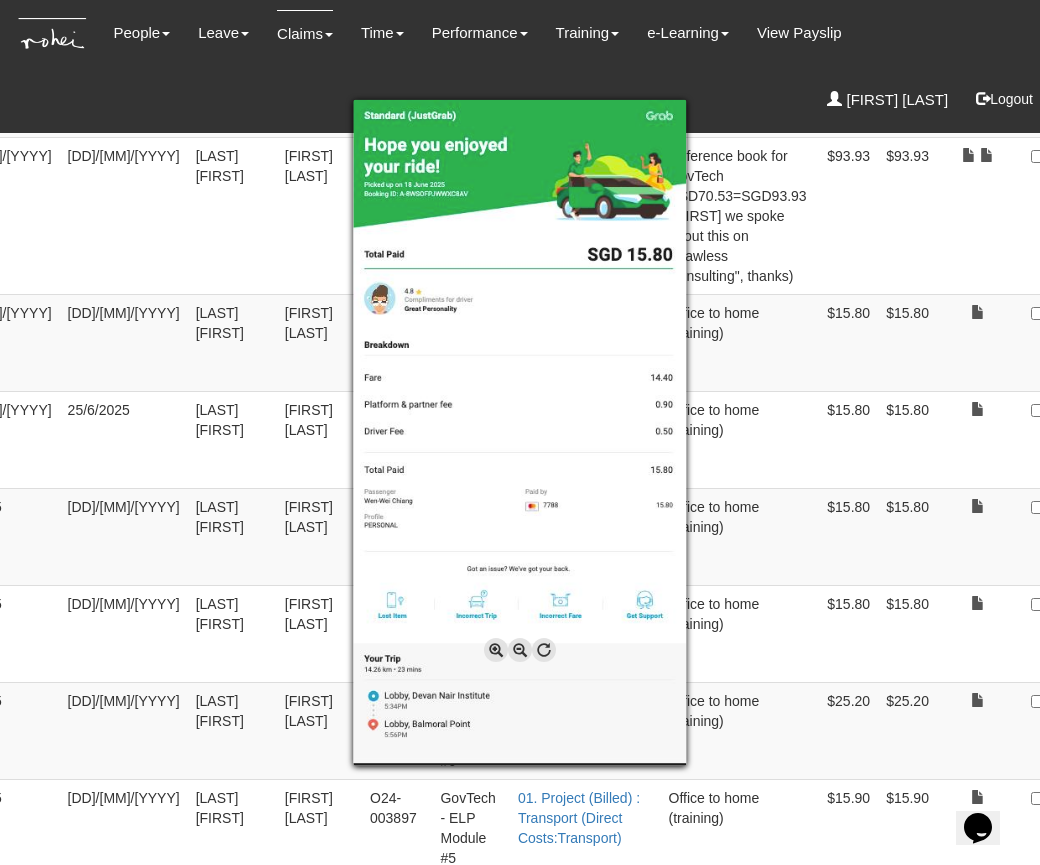 click at bounding box center (496, 650) 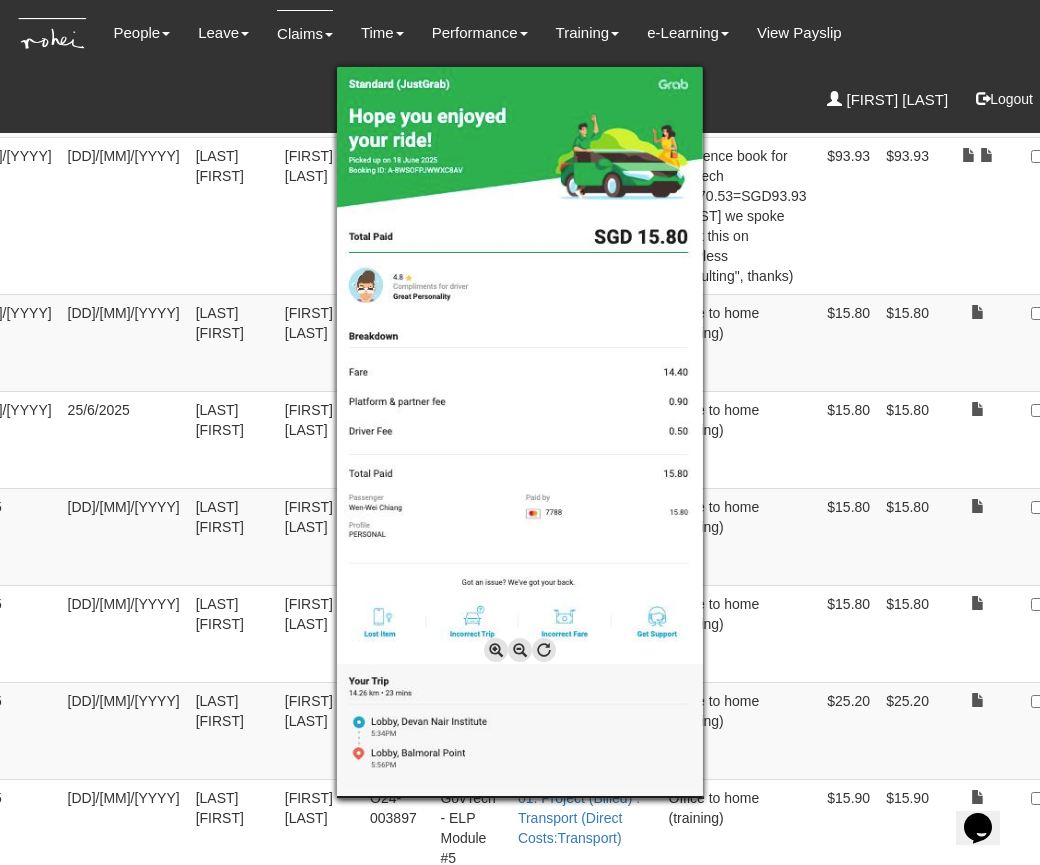 click at bounding box center (496, 650) 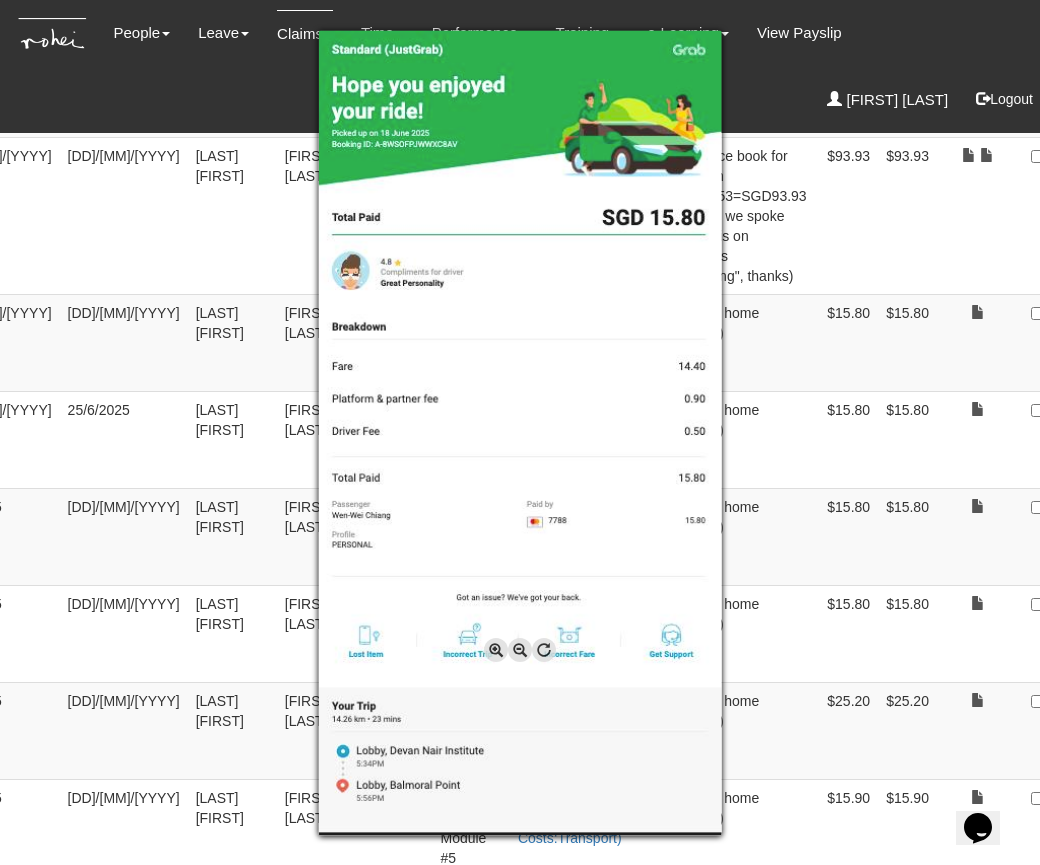 click at bounding box center [496, 650] 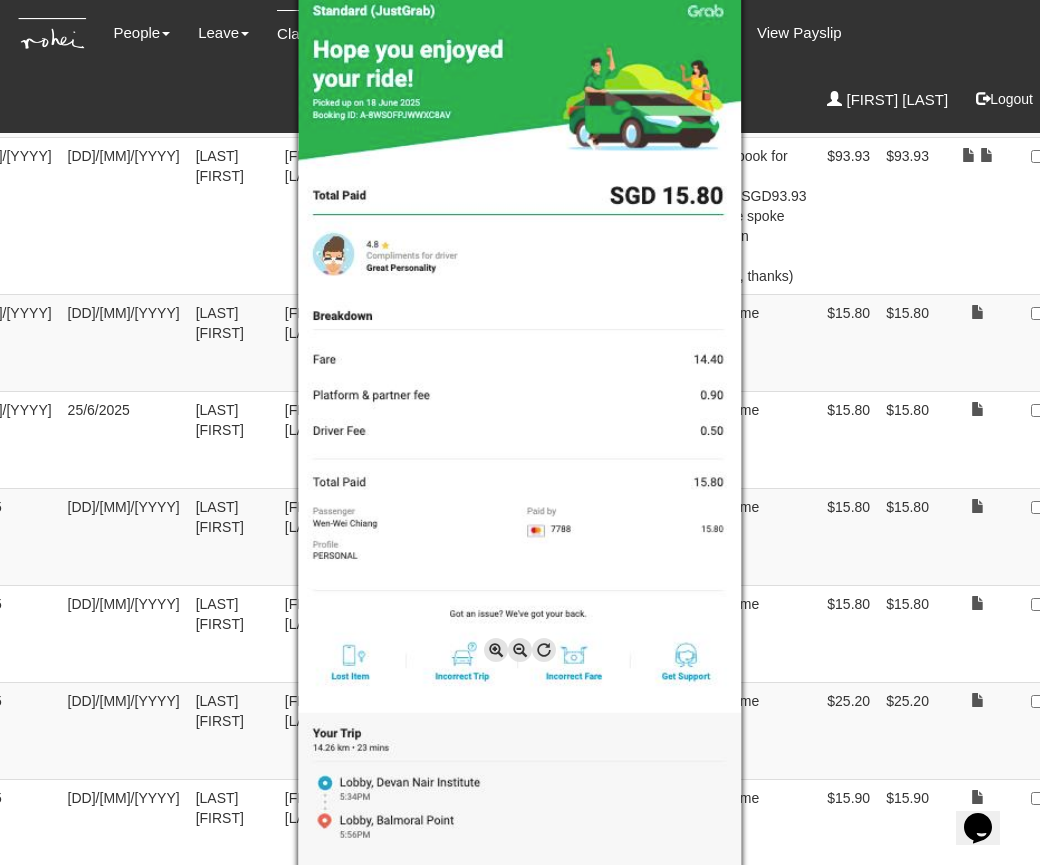 click at bounding box center (496, 650) 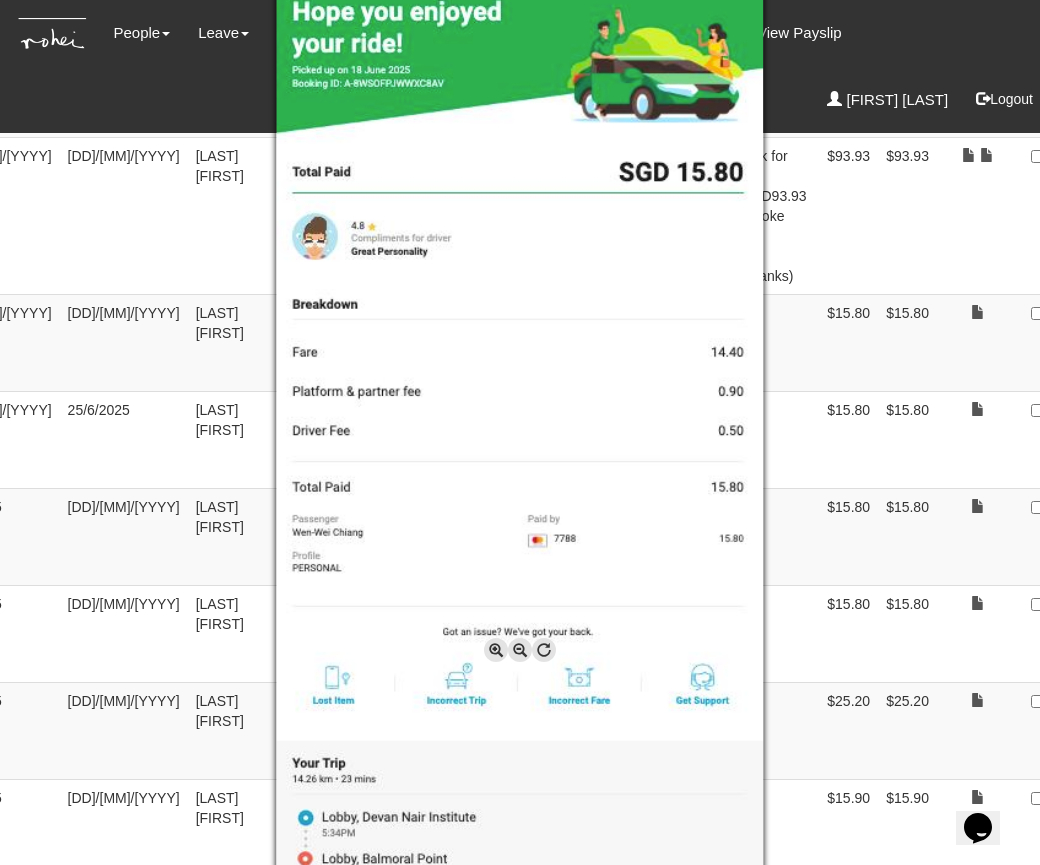 click at bounding box center [496, 650] 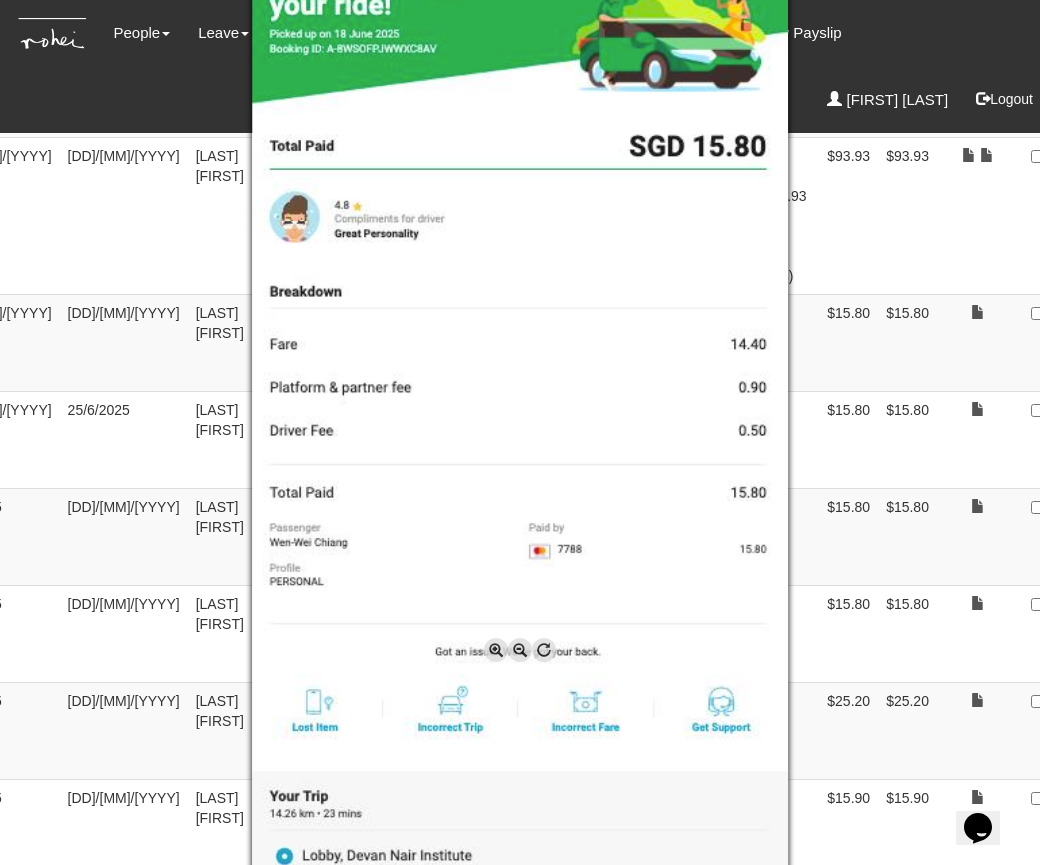 click at bounding box center [520, 432] 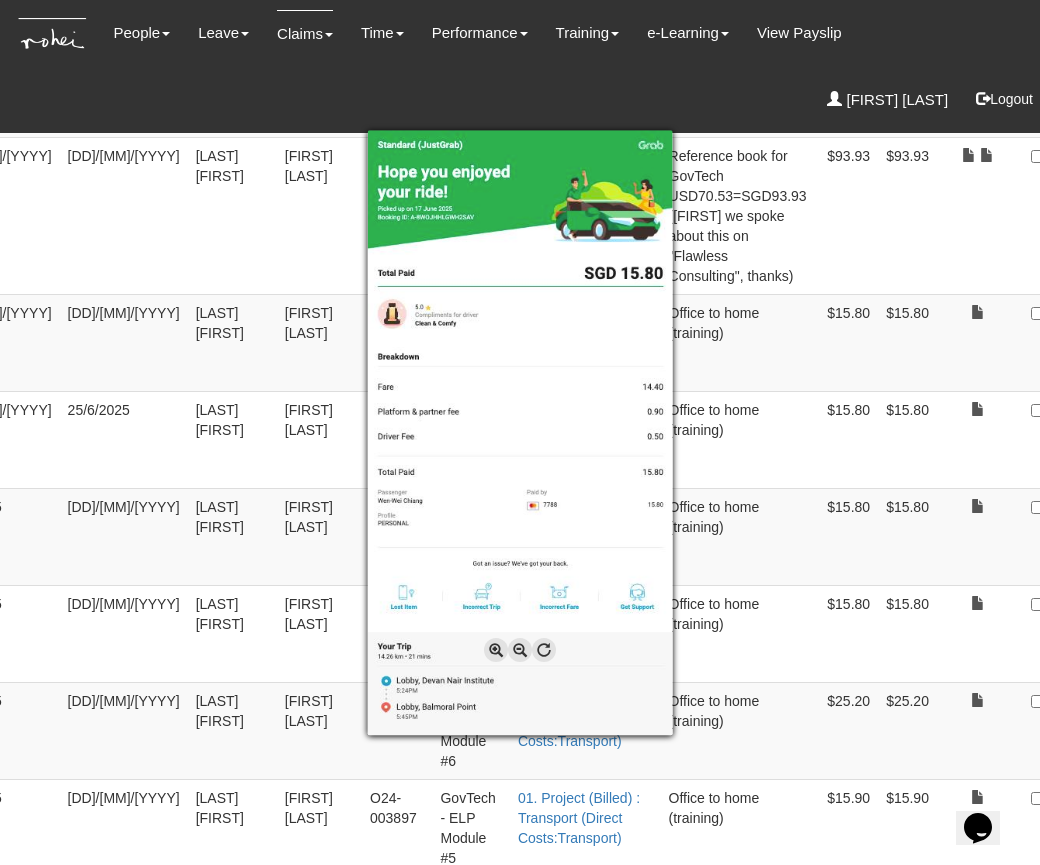 click at bounding box center [520, 432] 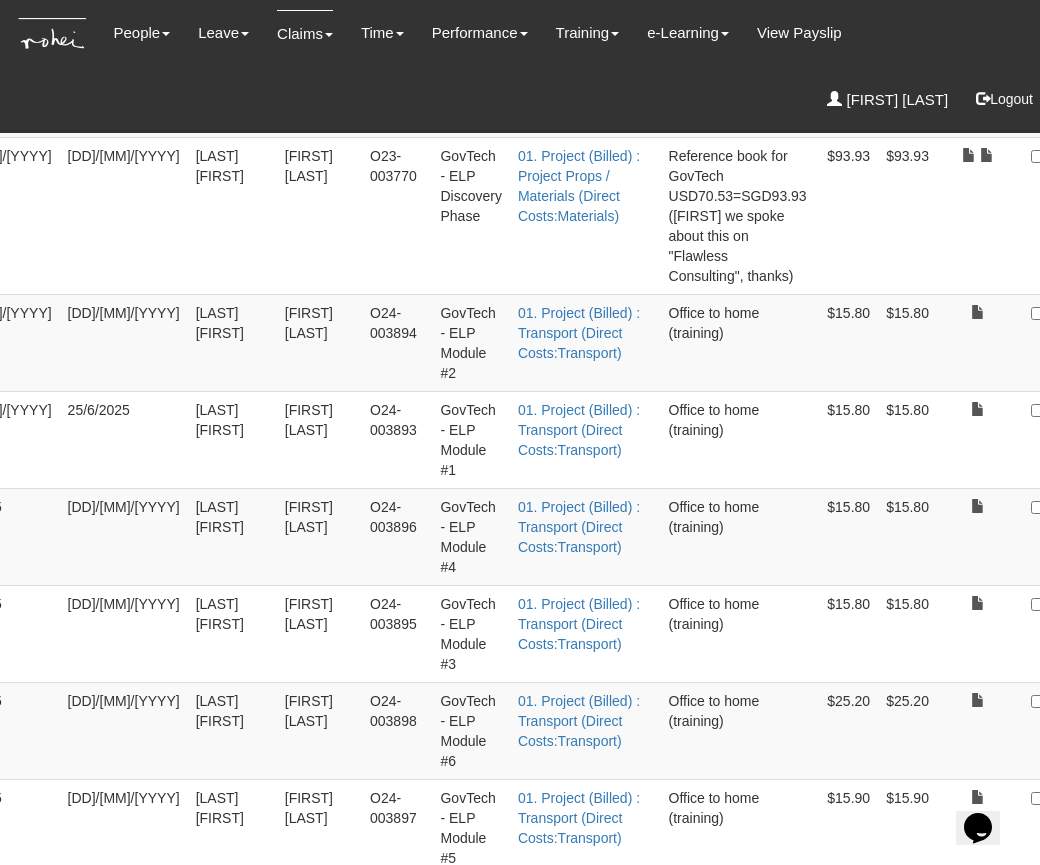 click at bounding box center (1086, 604) 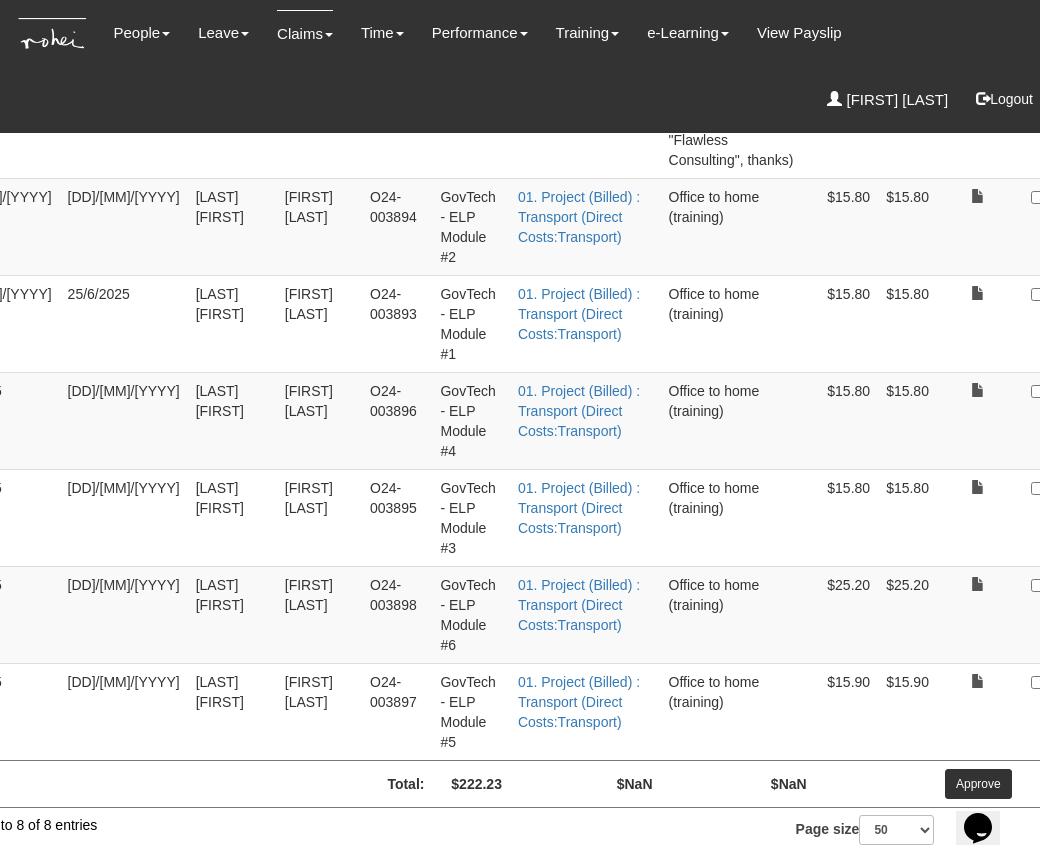 scroll, scrollTop: 559, scrollLeft: 87, axis: both 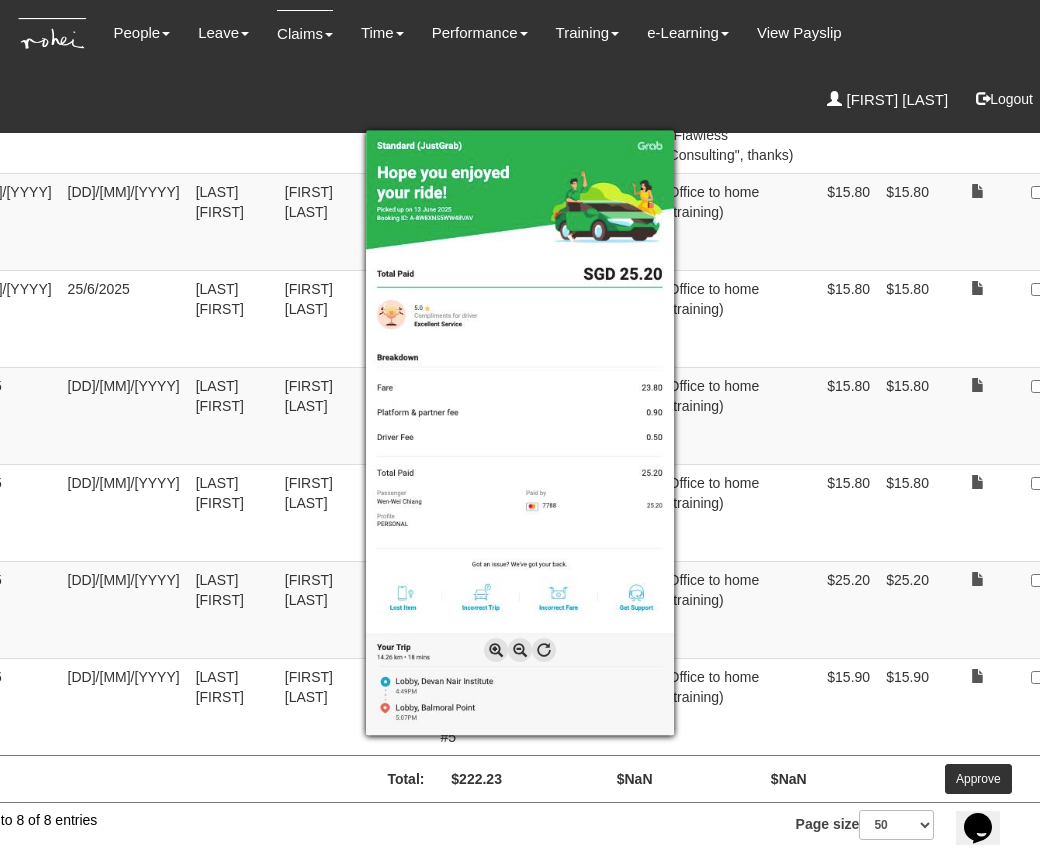 click at bounding box center [520, 432] 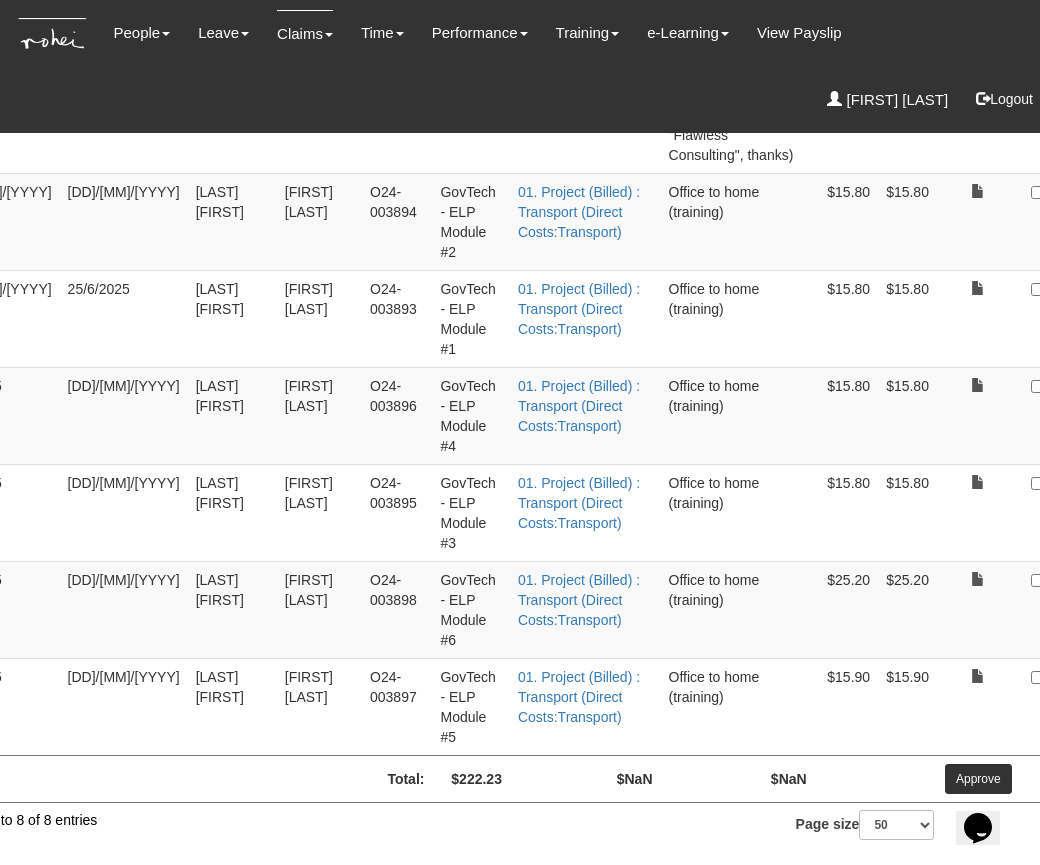 click at bounding box center [1086, 580] 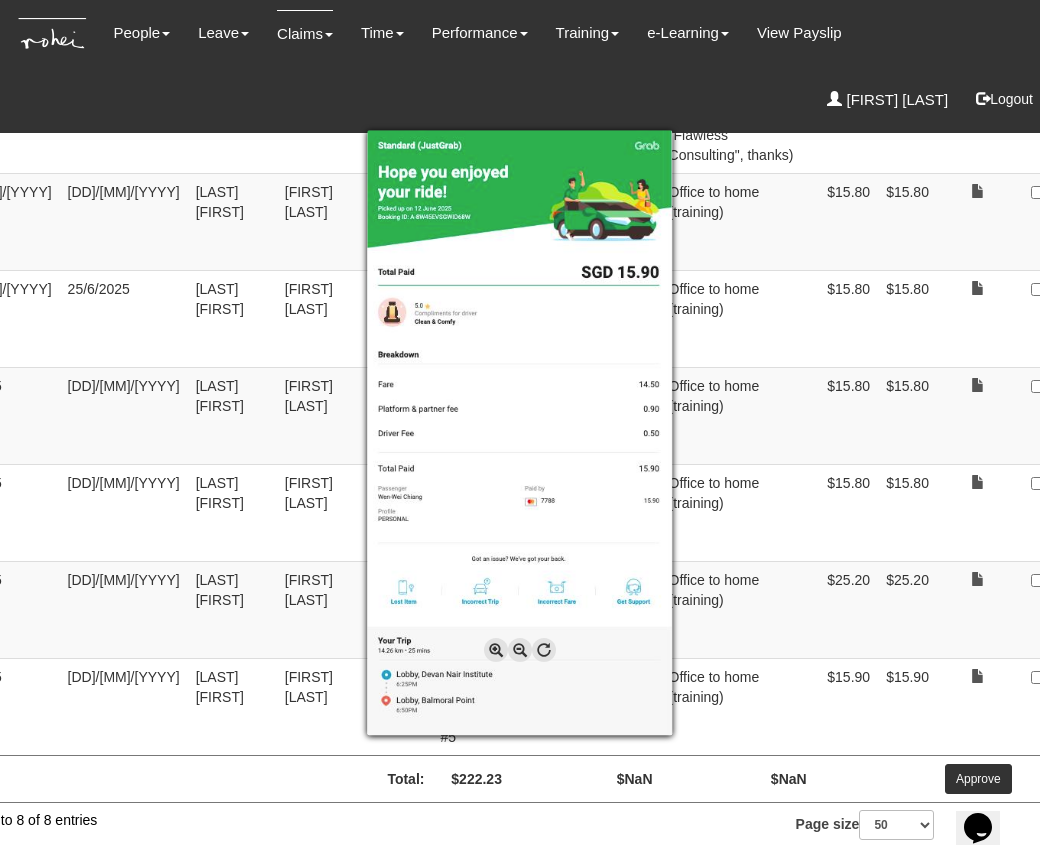 click at bounding box center (520, 432) 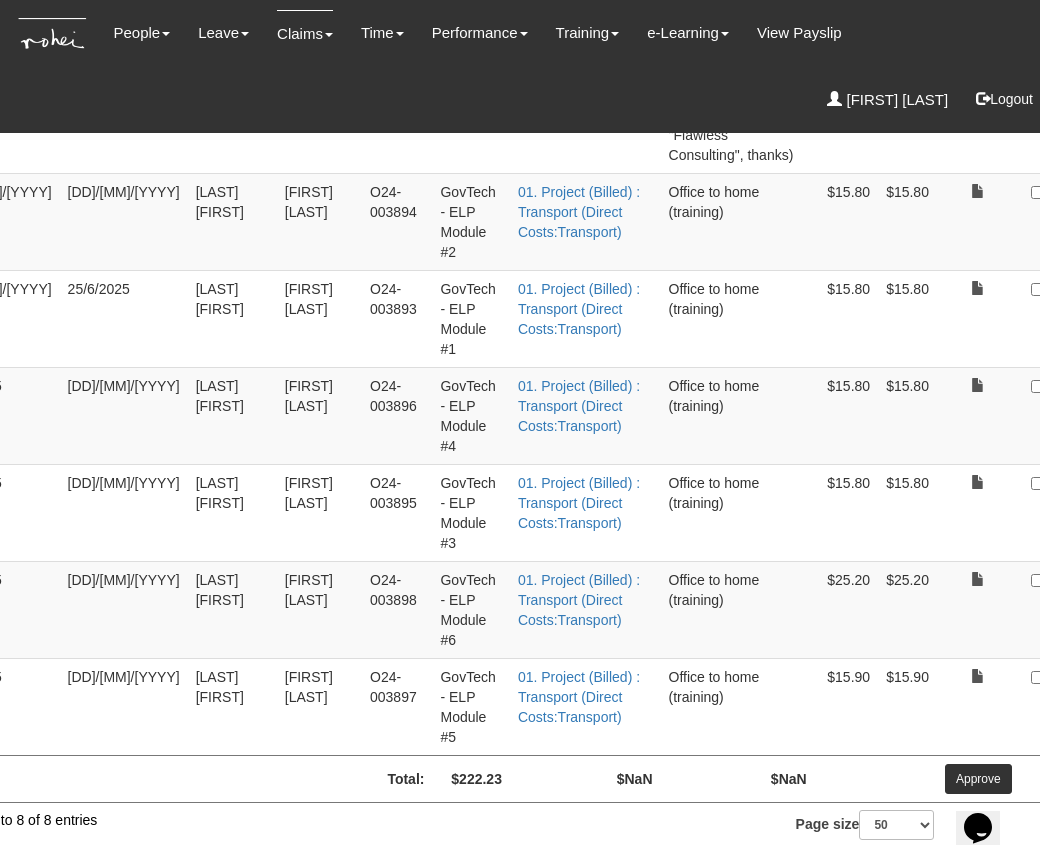 click at bounding box center (1086, 677) 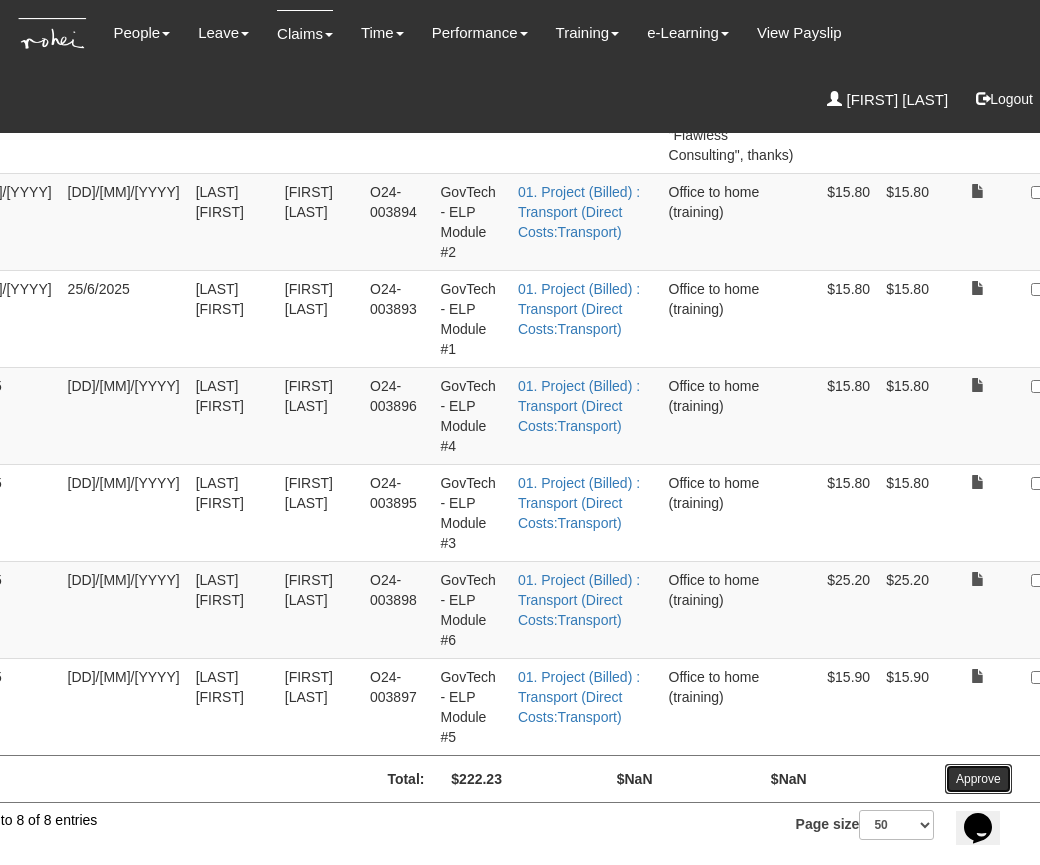 click on "Approve" at bounding box center [978, 779] 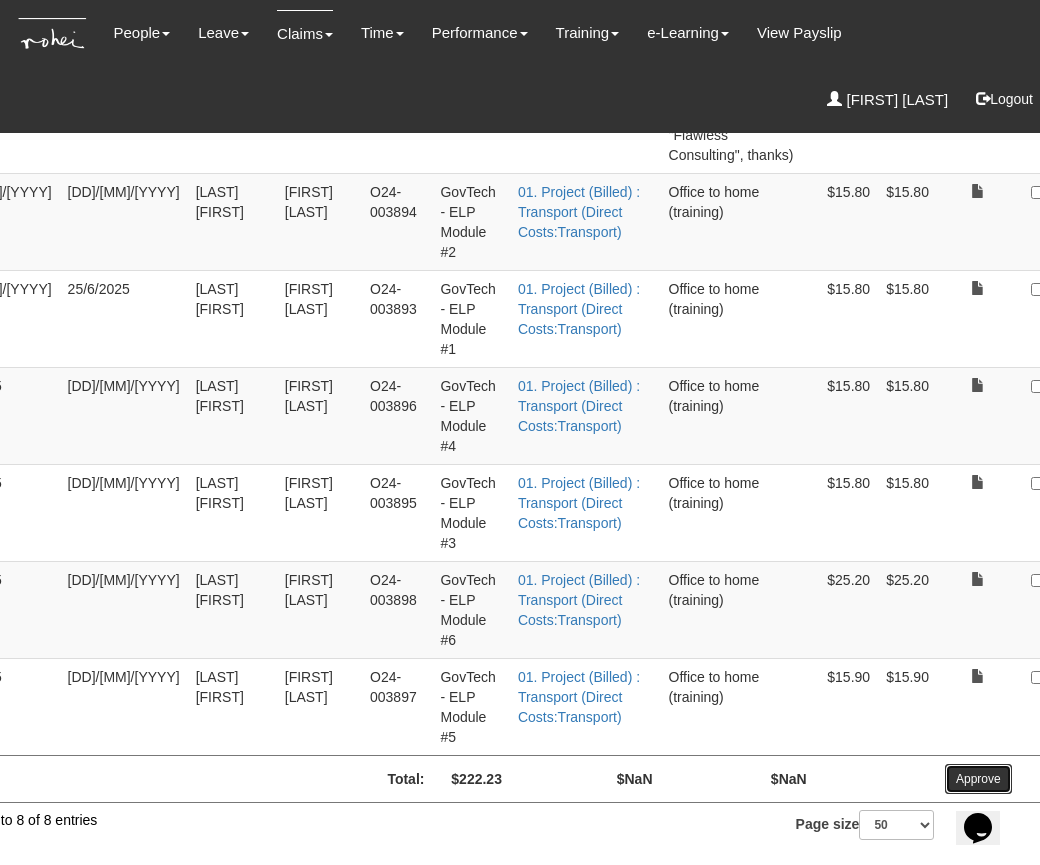 scroll, scrollTop: 544, scrollLeft: 87, axis: both 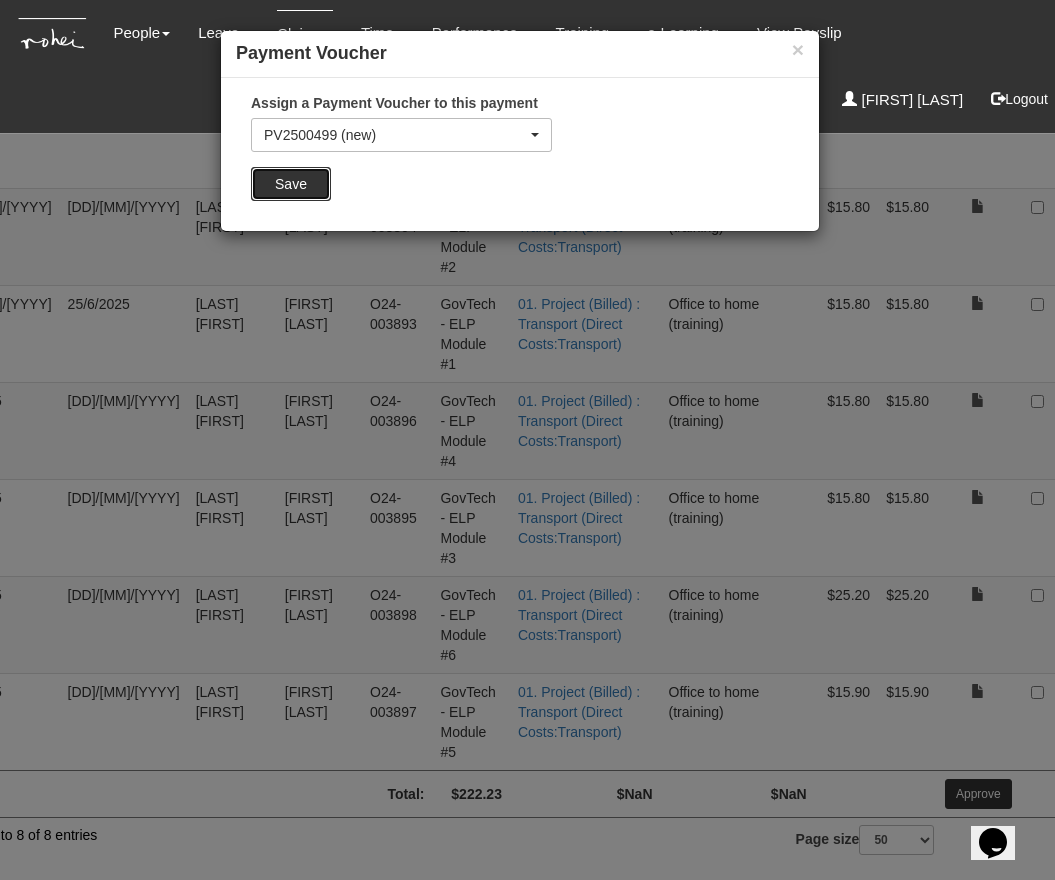 click on "Save" at bounding box center (291, 184) 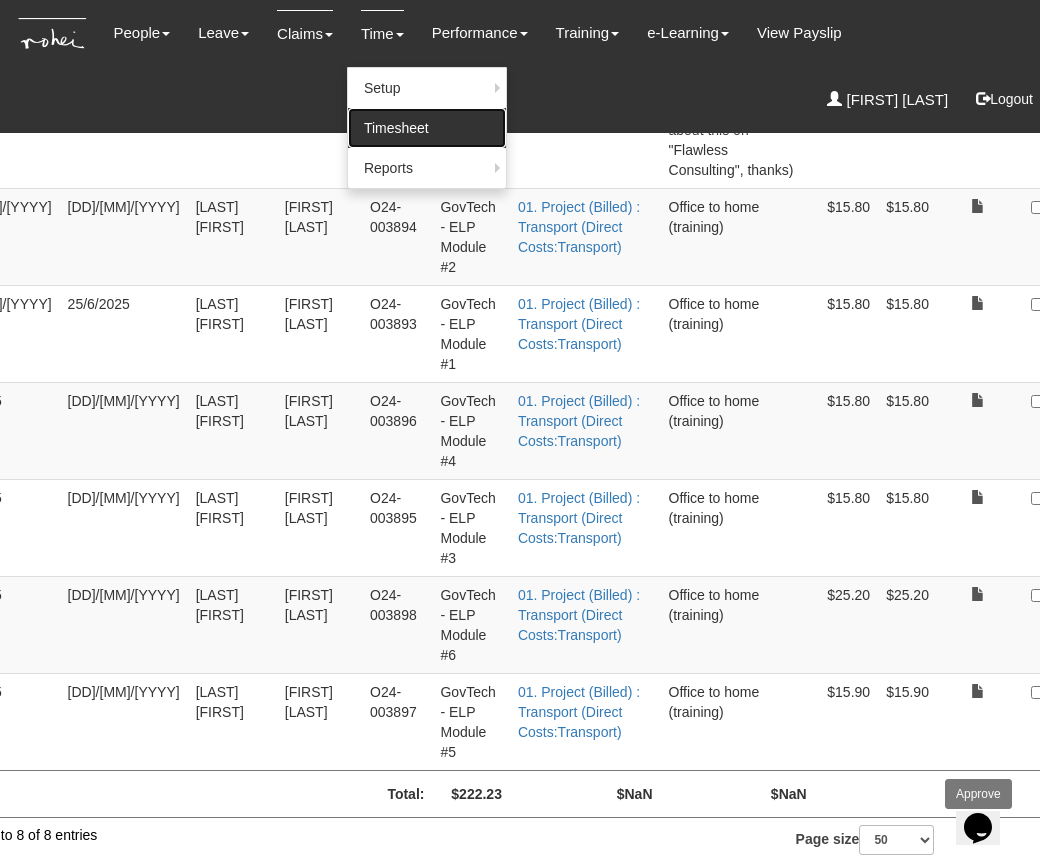 click on "Timesheet" at bounding box center [427, 128] 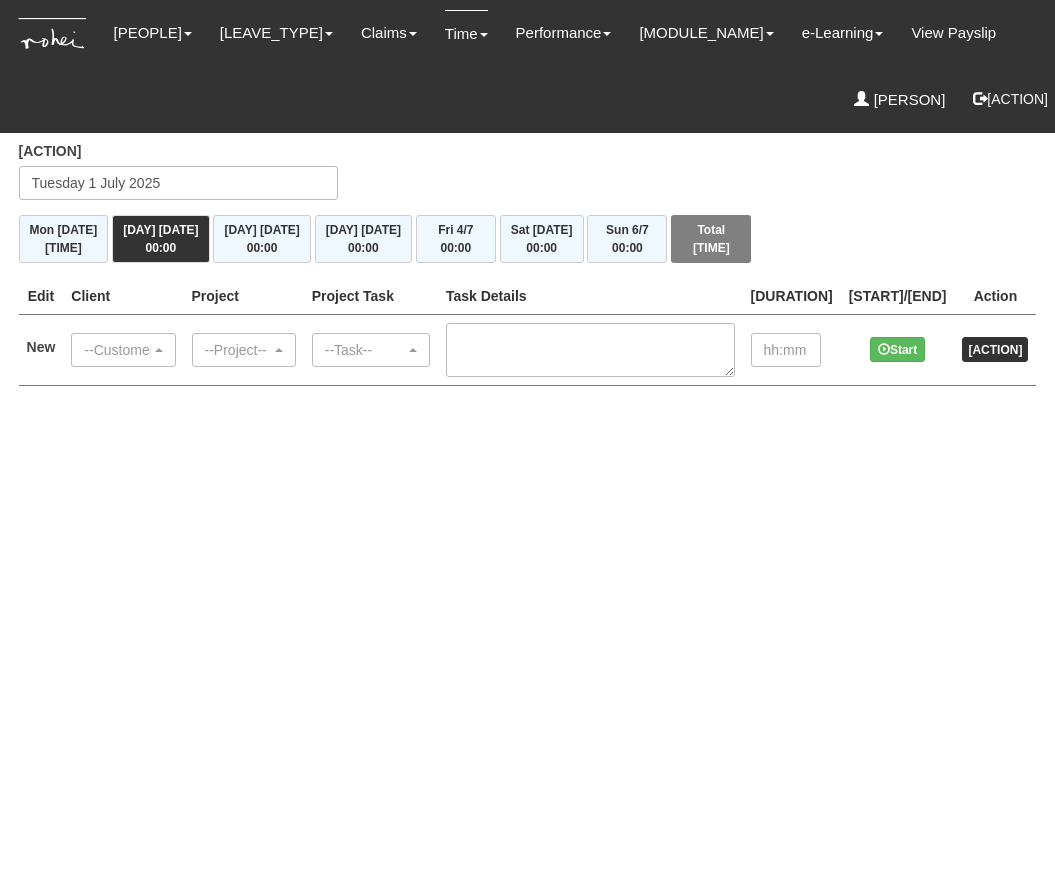 scroll, scrollTop: 0, scrollLeft: 0, axis: both 